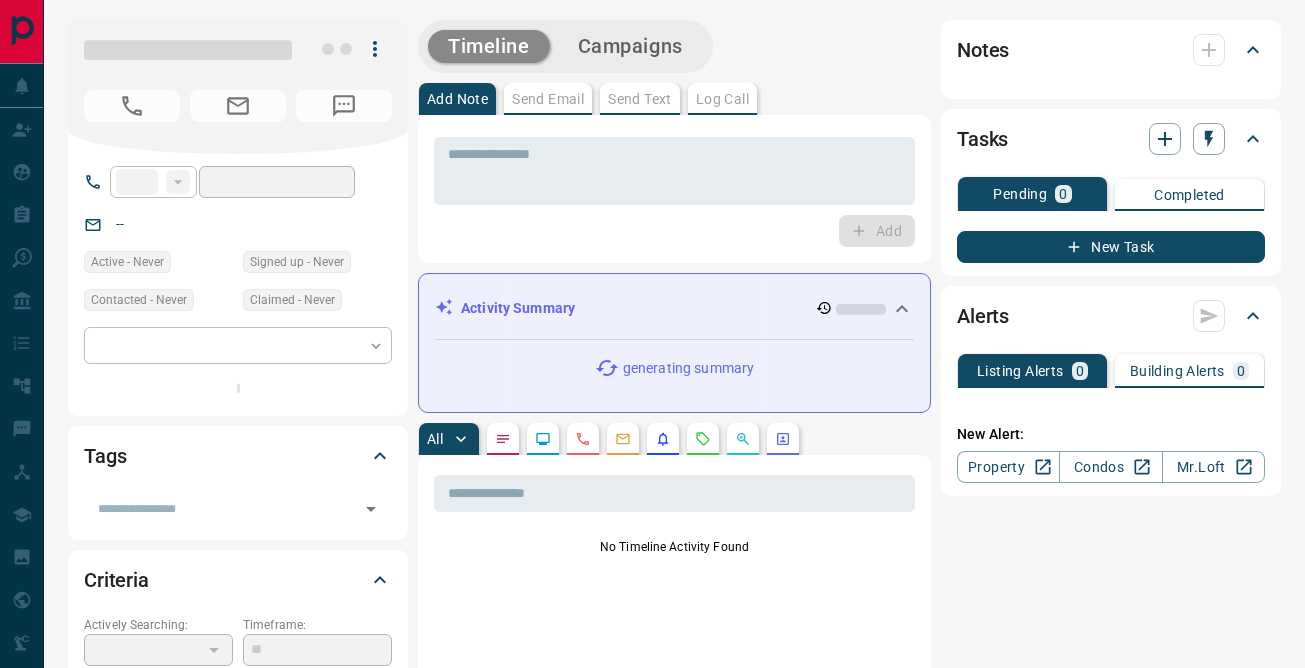 scroll, scrollTop: 0, scrollLeft: 0, axis: both 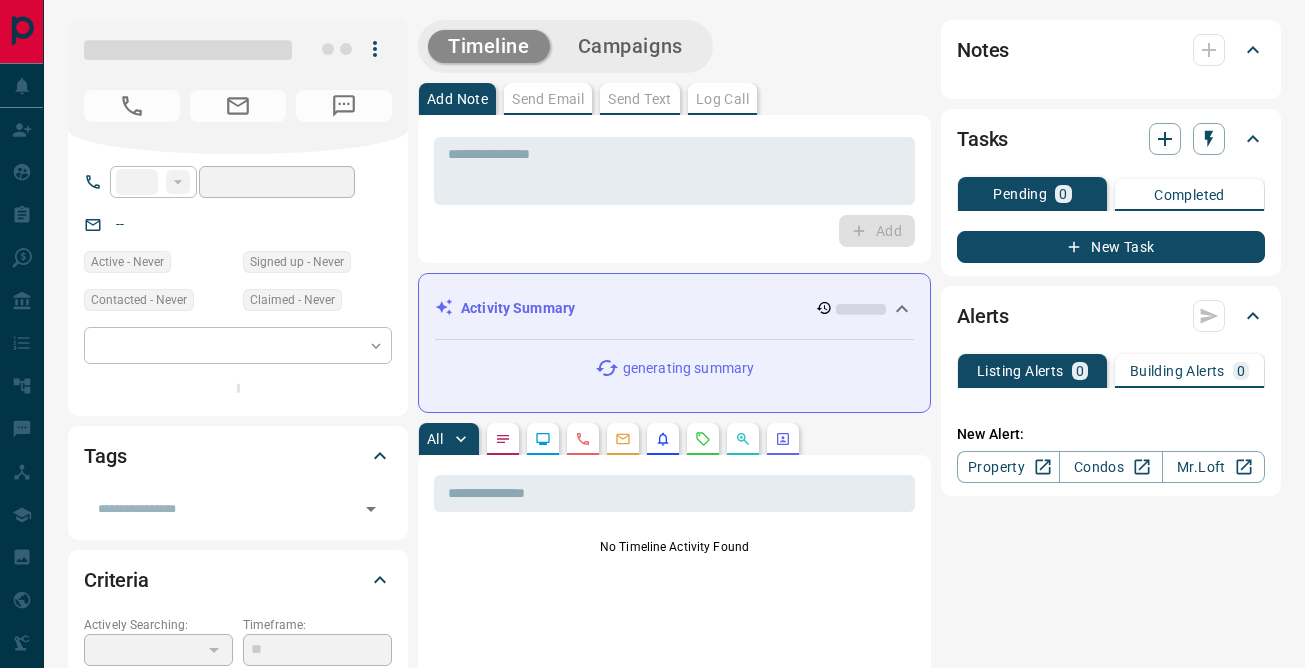 type on "**" 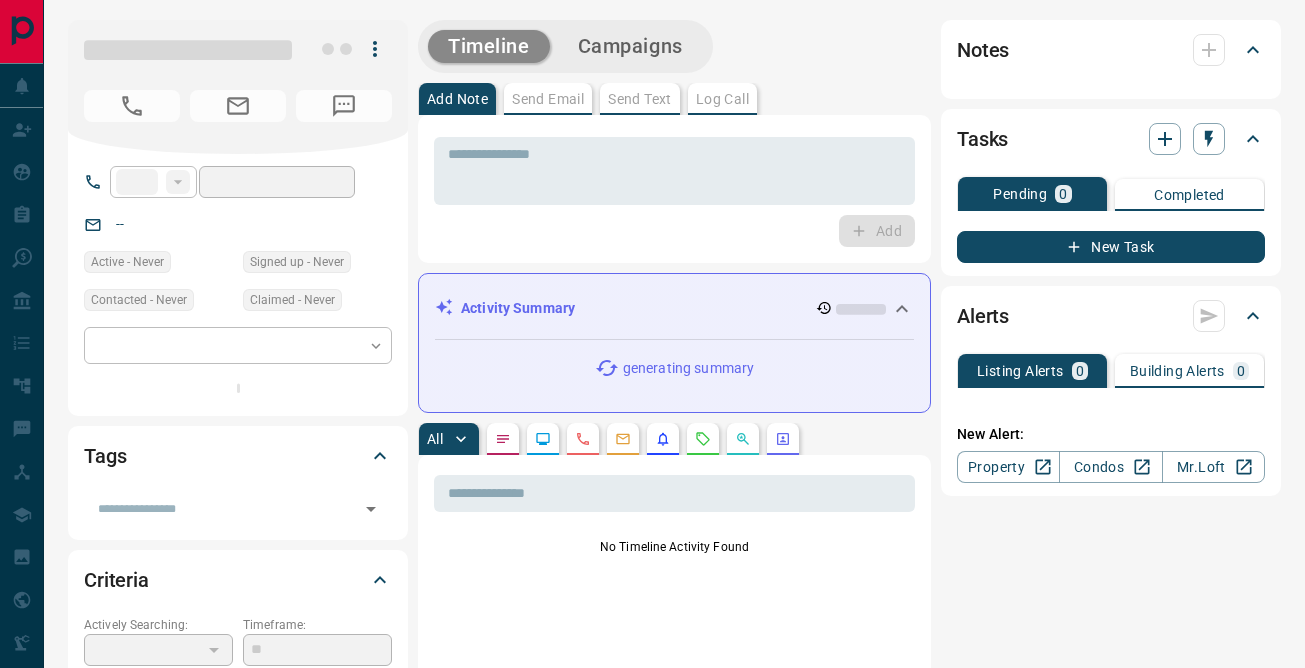 type on "**********" 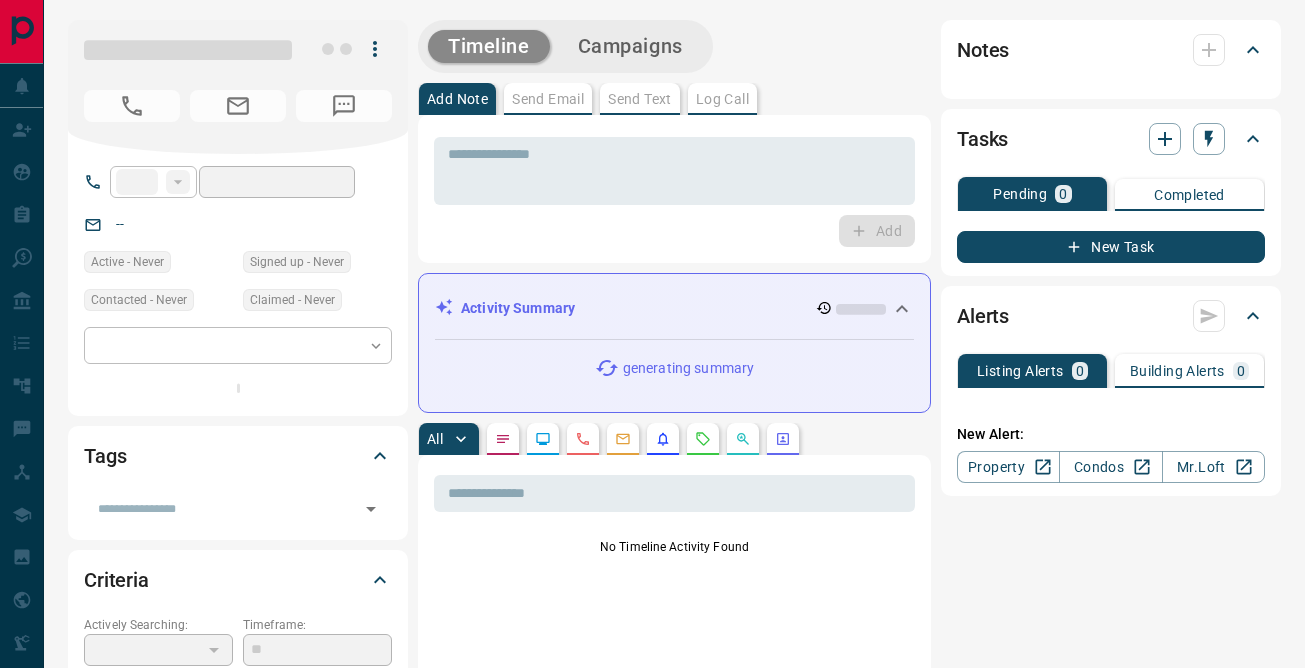 type on "*" 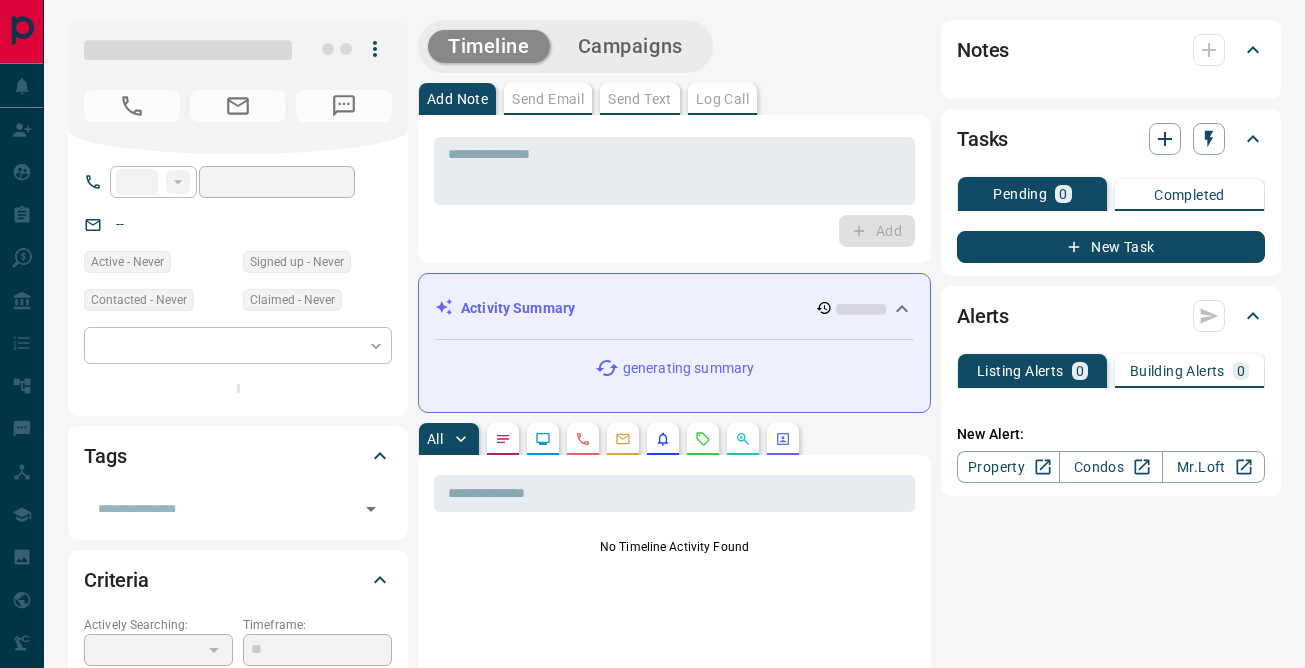 type on "**********" 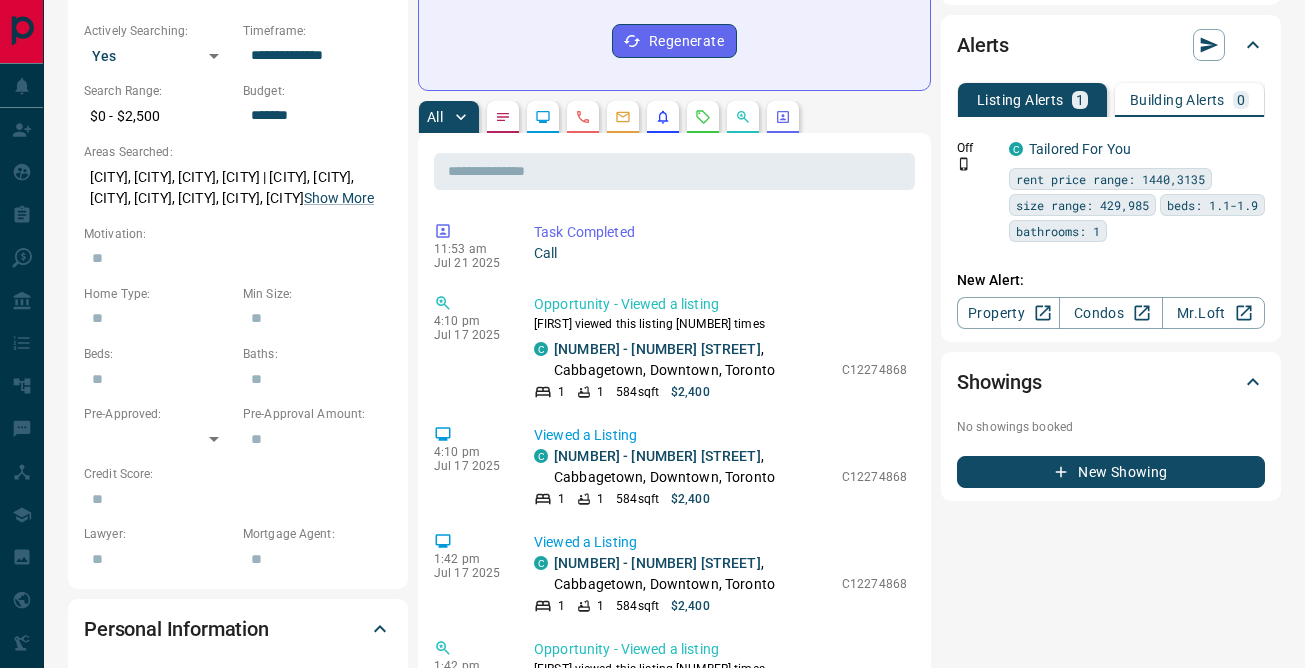 scroll, scrollTop: 617, scrollLeft: 0, axis: vertical 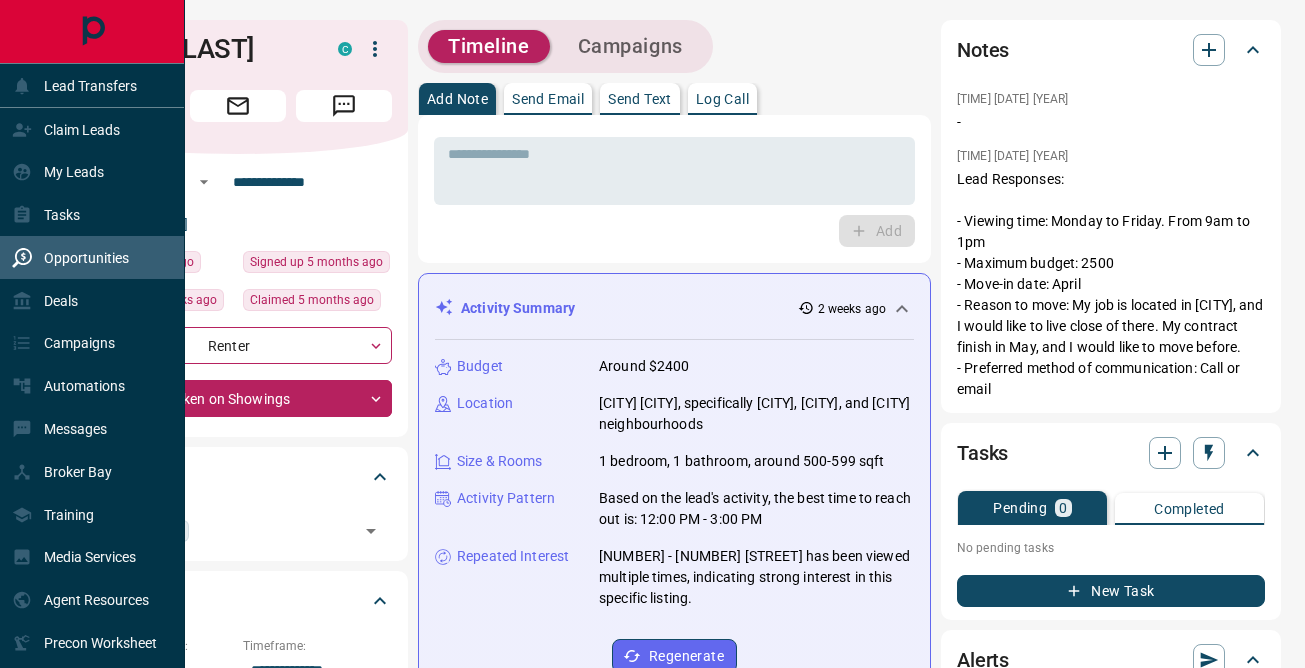 click on "Opportunities" at bounding box center [86, 258] 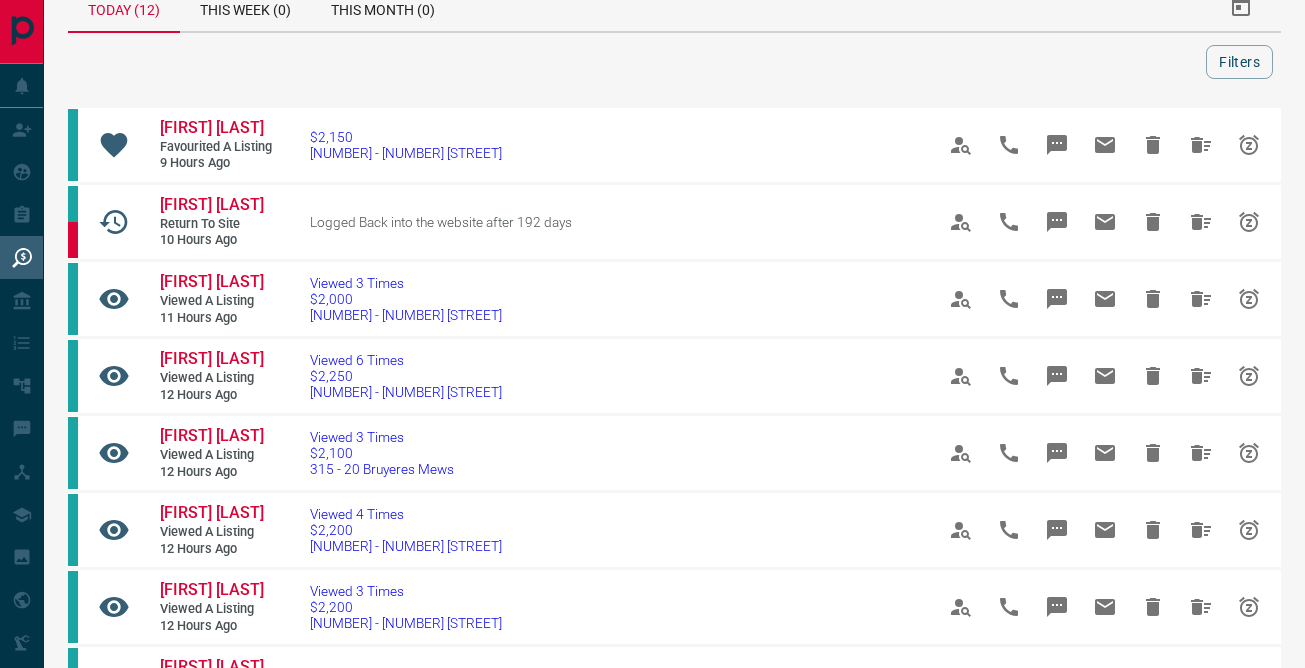 scroll, scrollTop: 38, scrollLeft: 0, axis: vertical 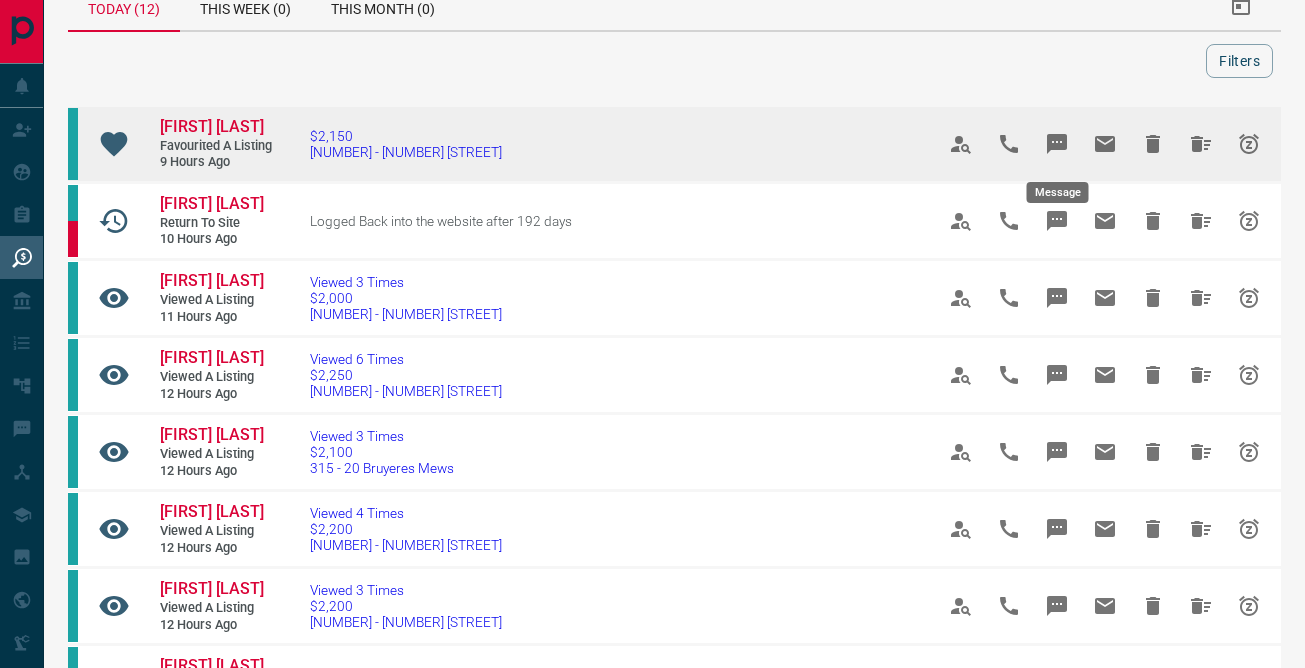 click at bounding box center (1057, 144) 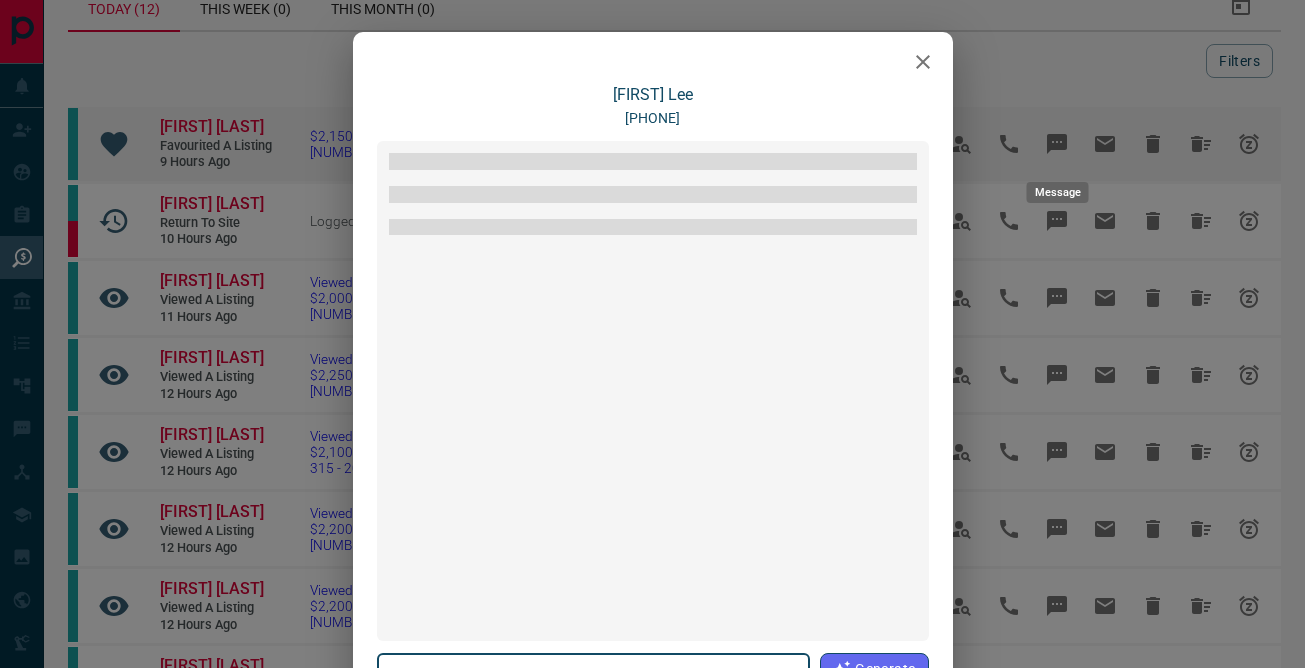 type on "**********" 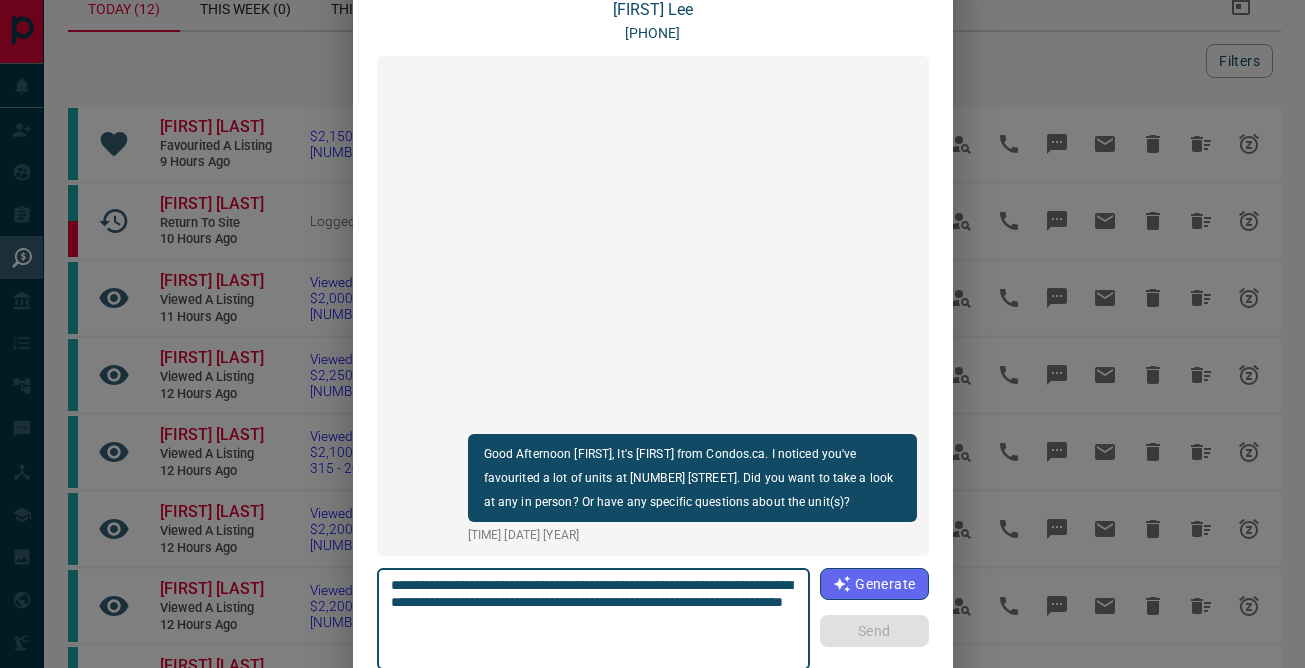 scroll, scrollTop: 94, scrollLeft: 0, axis: vertical 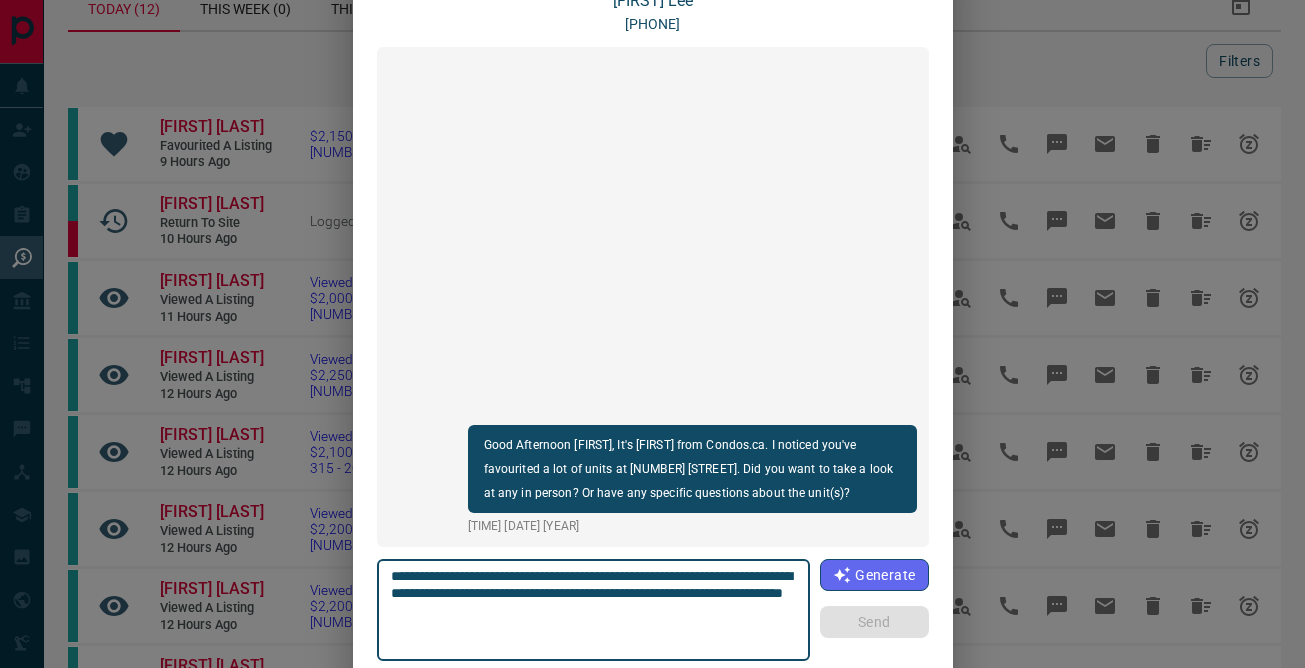 click on "**********" at bounding box center [652, 334] 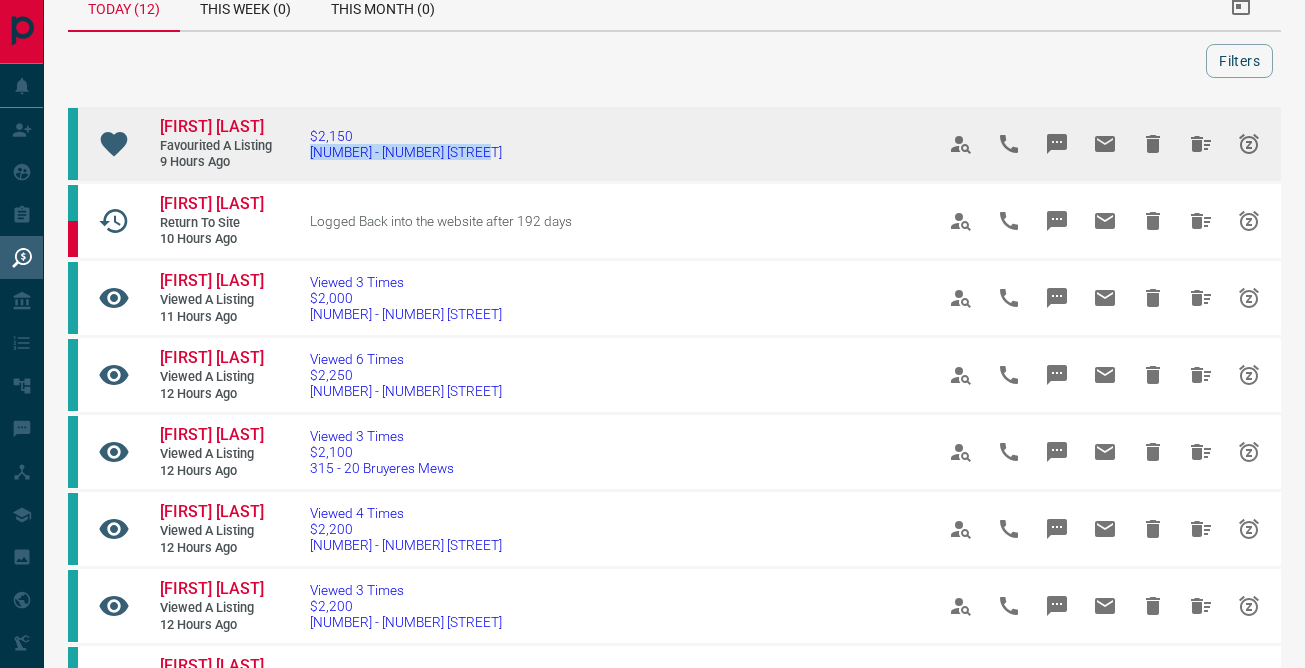 drag, startPoint x: 475, startPoint y: 151, endPoint x: 307, endPoint y: 156, distance: 168.07439 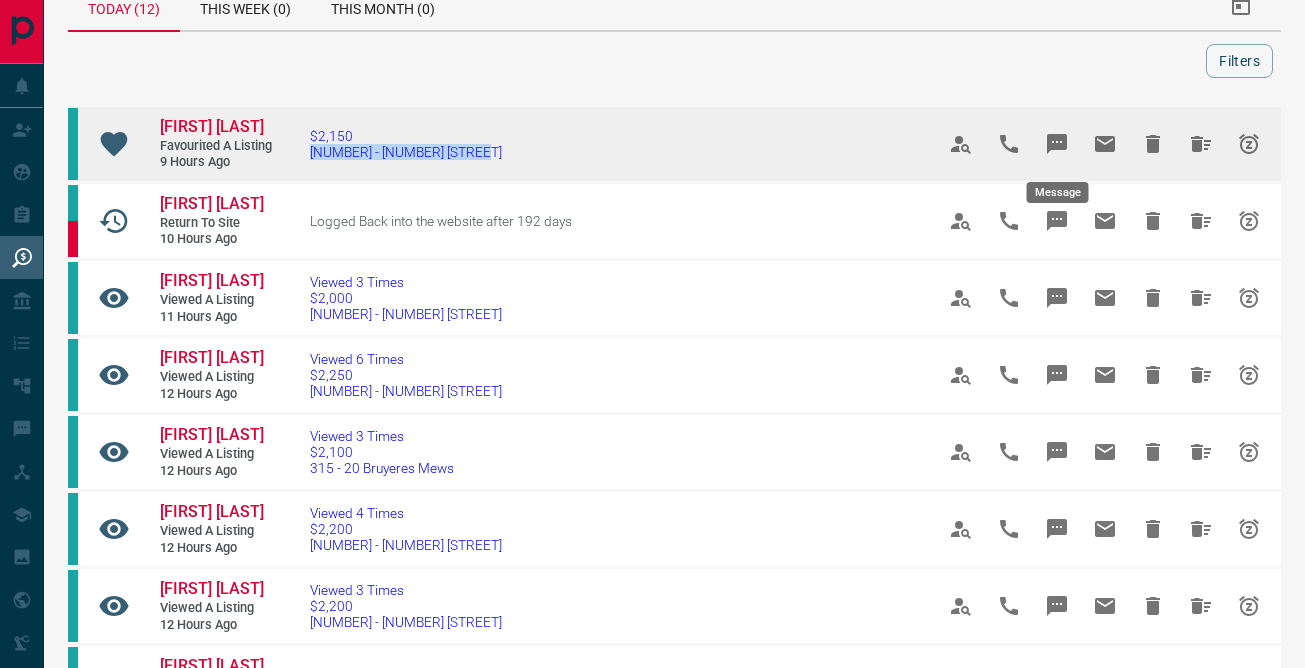 click 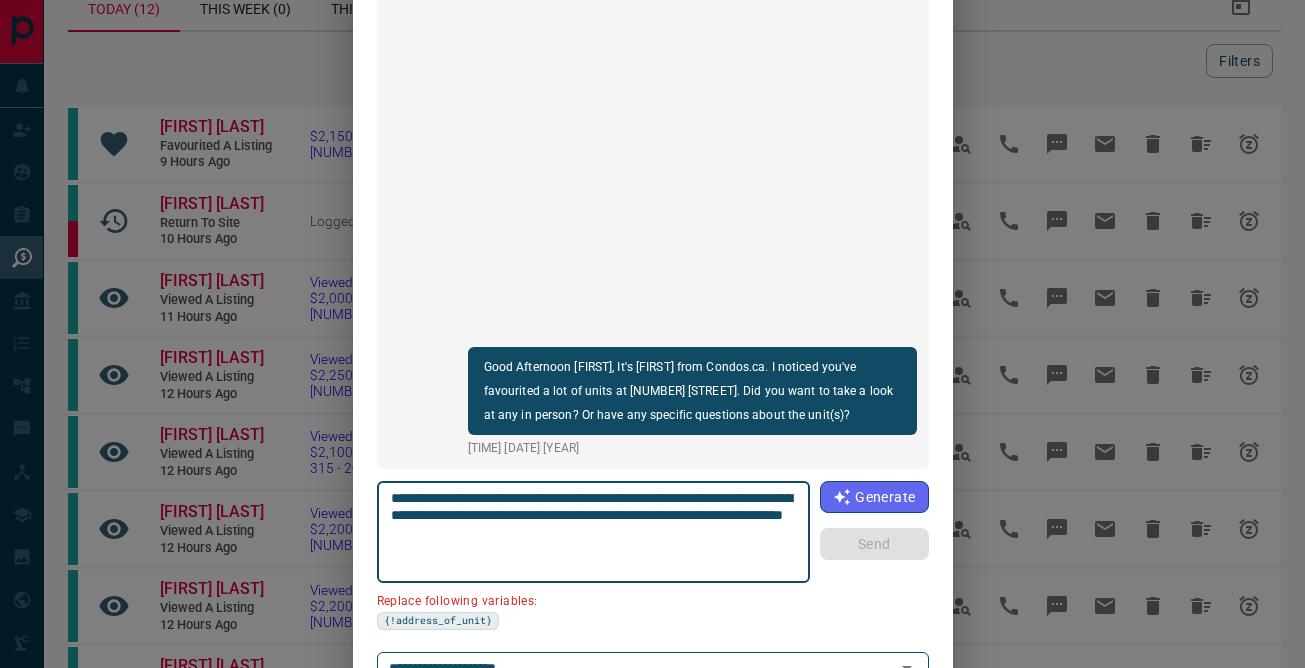 scroll, scrollTop: 207, scrollLeft: 0, axis: vertical 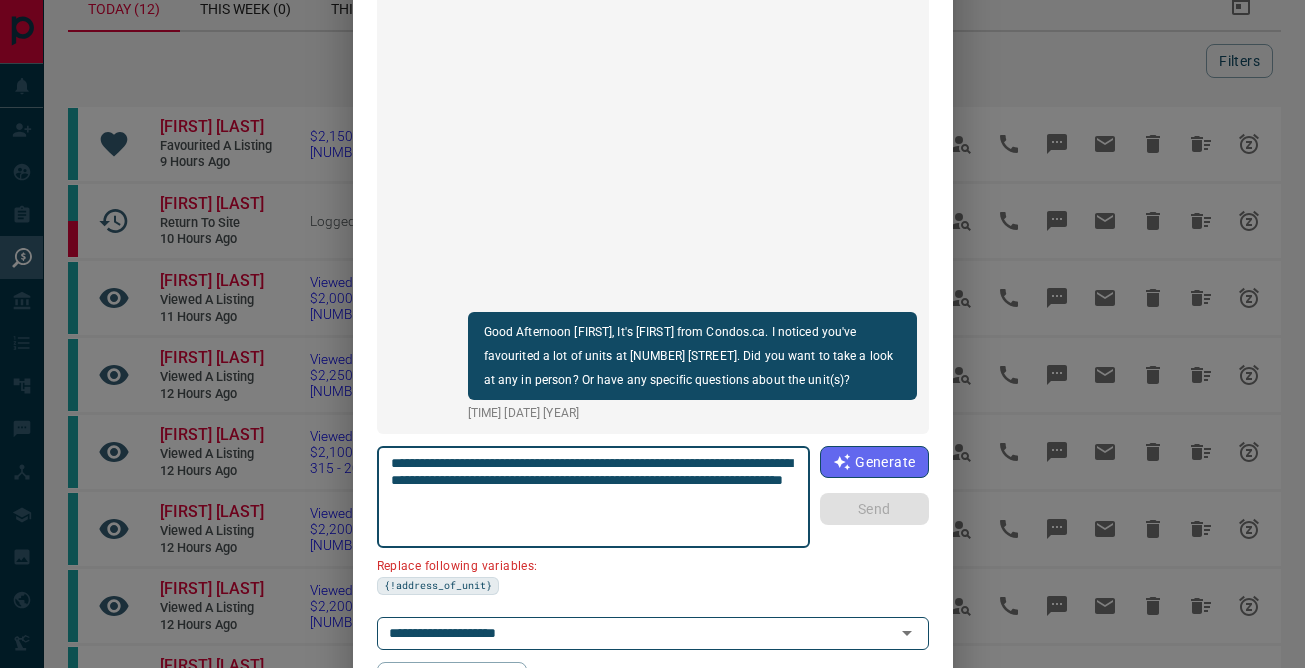 drag, startPoint x: 505, startPoint y: 479, endPoint x: 391, endPoint y: 479, distance: 114 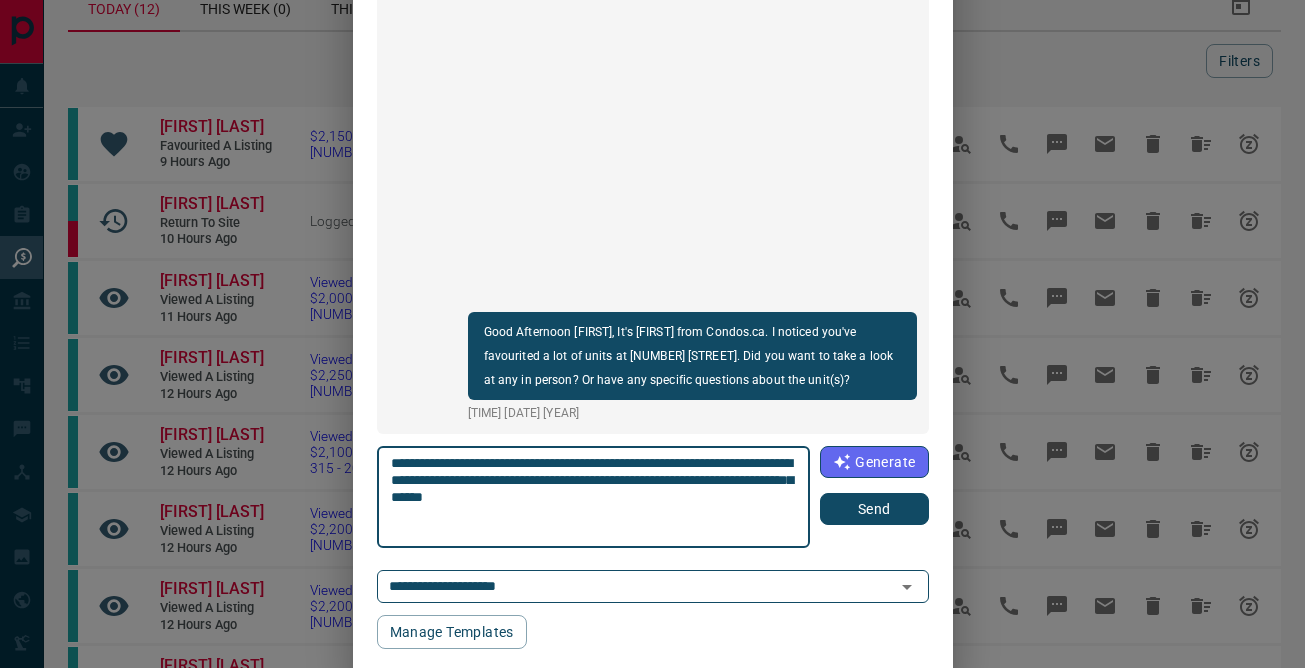 click on "**********" at bounding box center [593, 497] 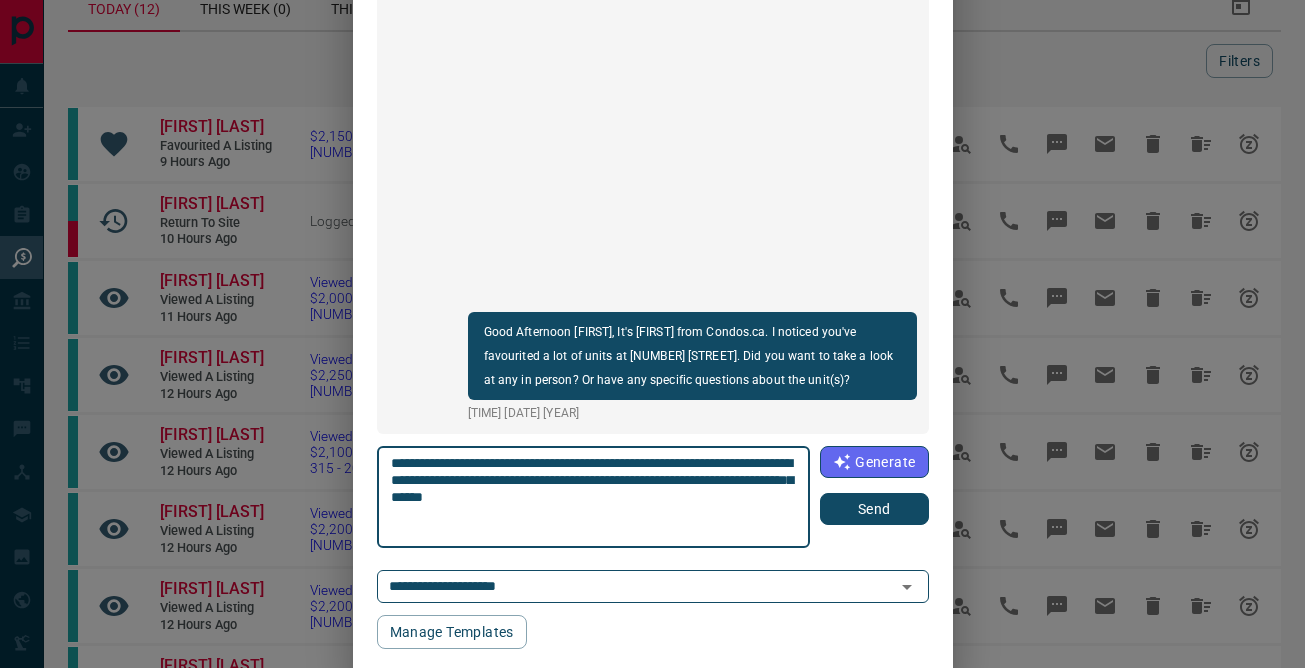 type on "**********" 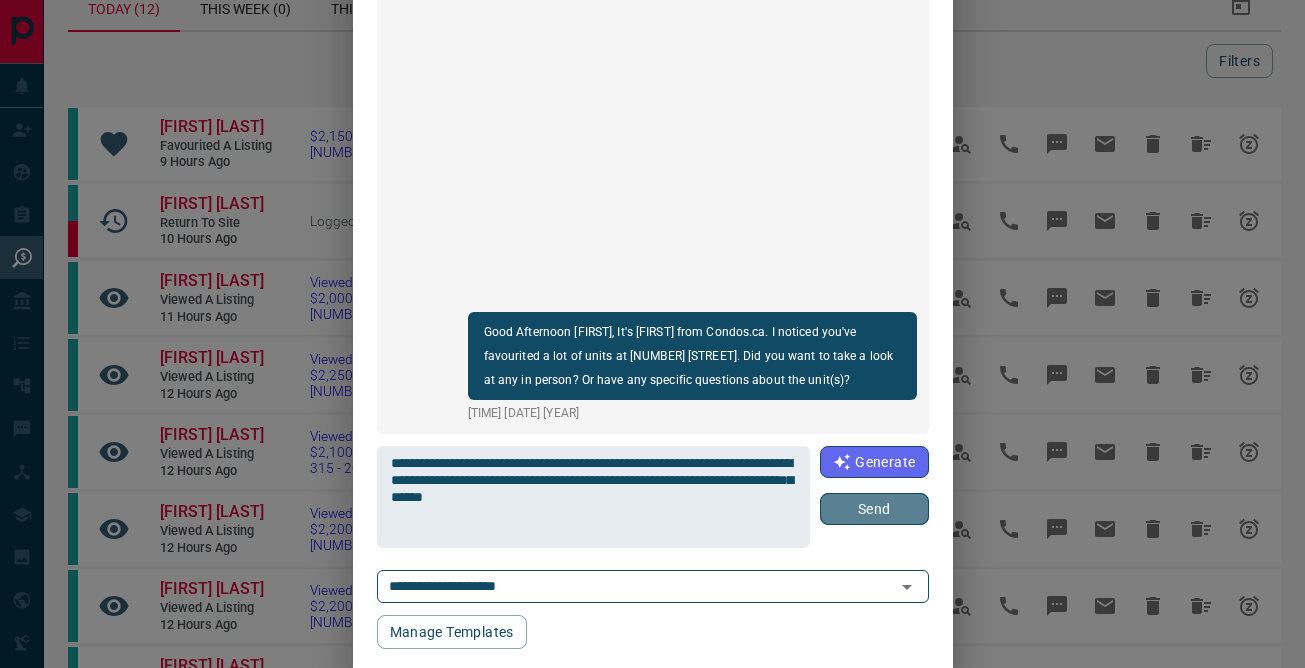 click on "Send" at bounding box center (874, 509) 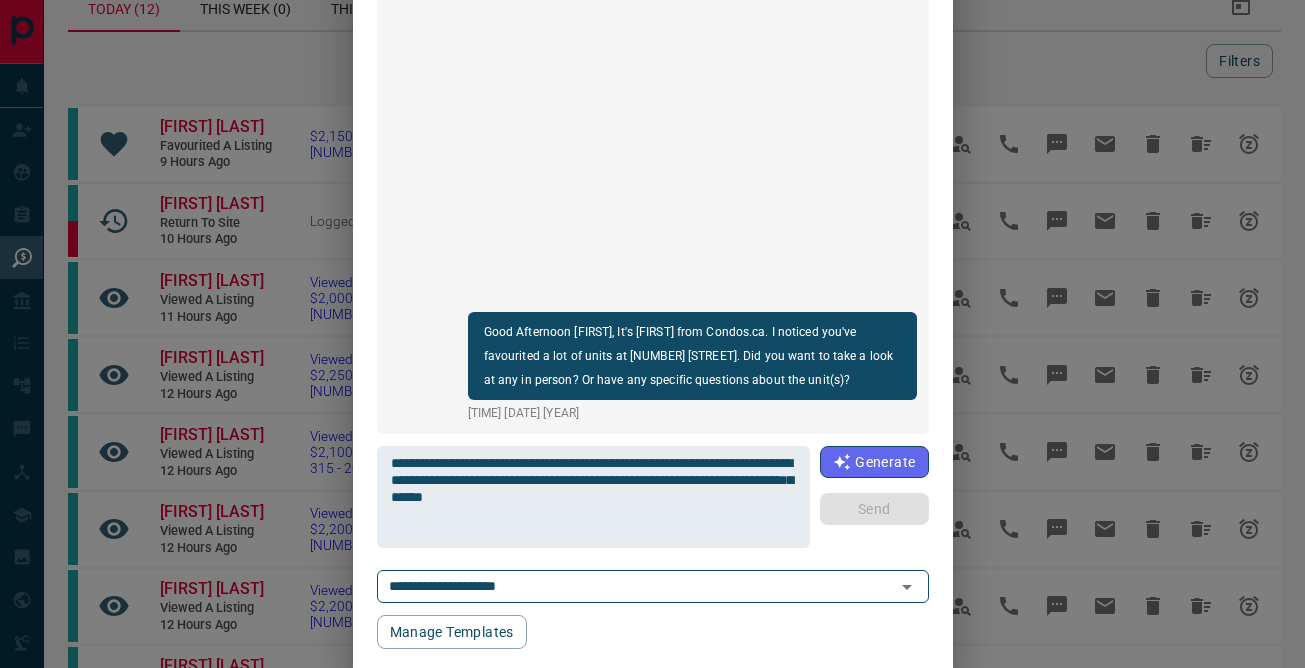 type 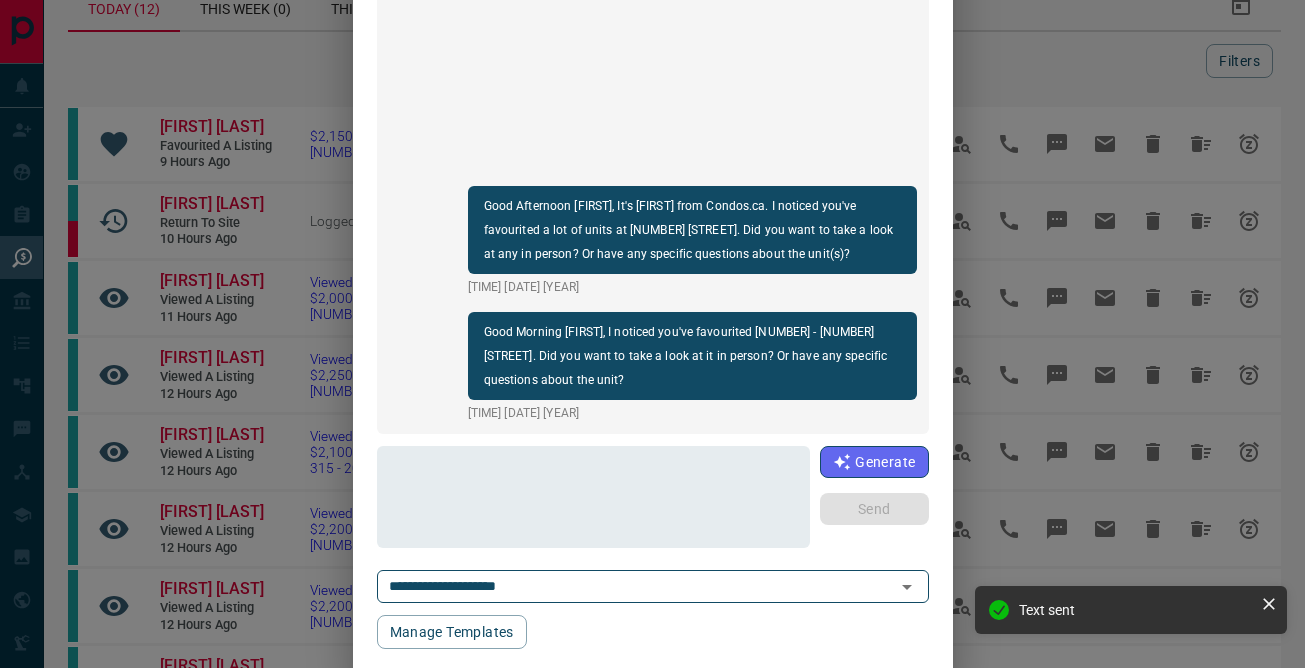 scroll, scrollTop: 81, scrollLeft: 0, axis: vertical 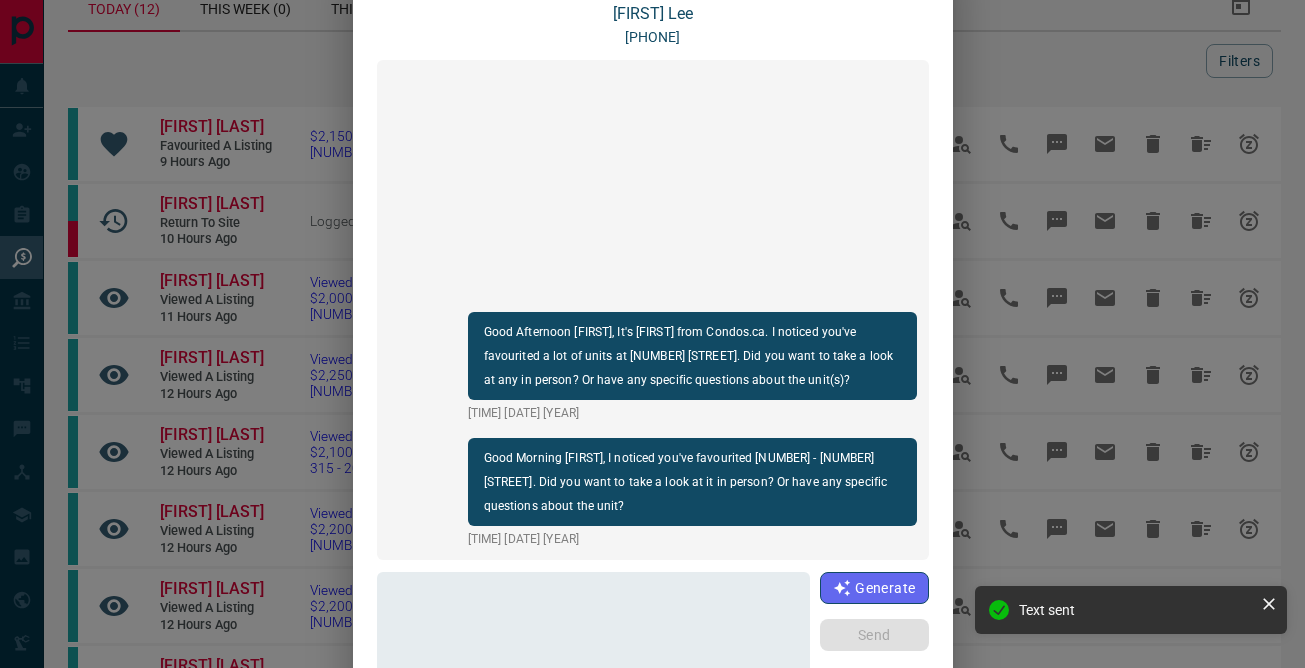 click on "**********" at bounding box center (652, 334) 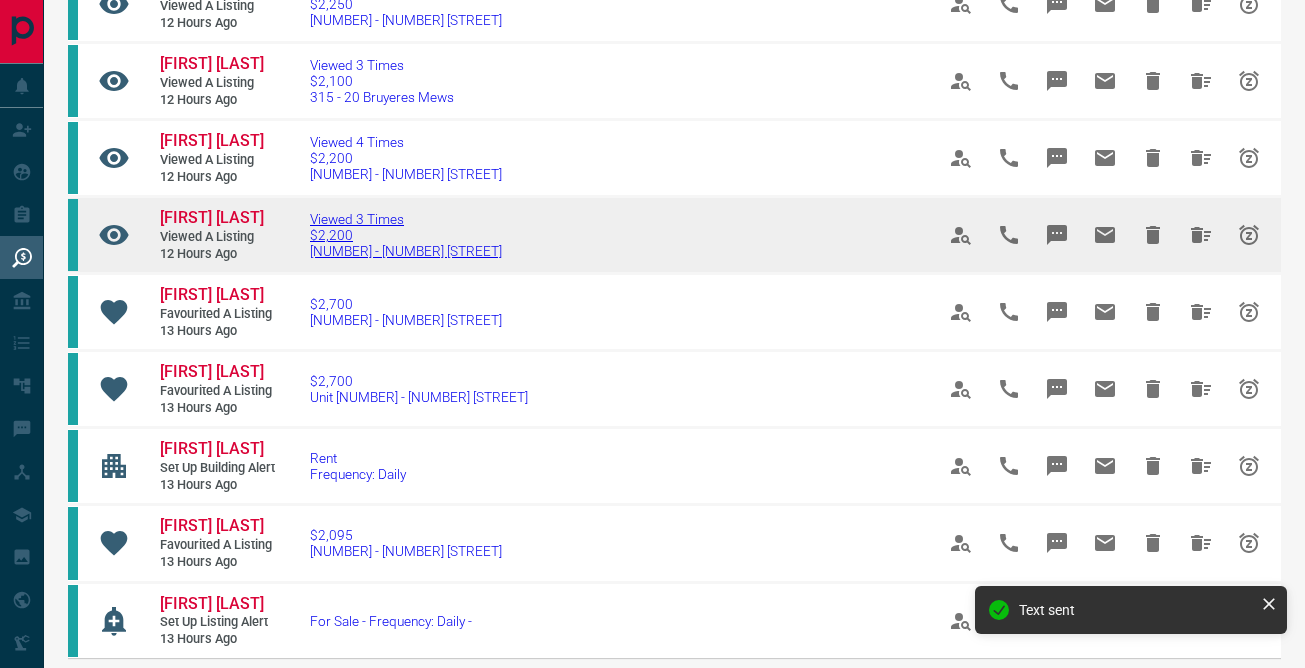 scroll, scrollTop: 412, scrollLeft: 0, axis: vertical 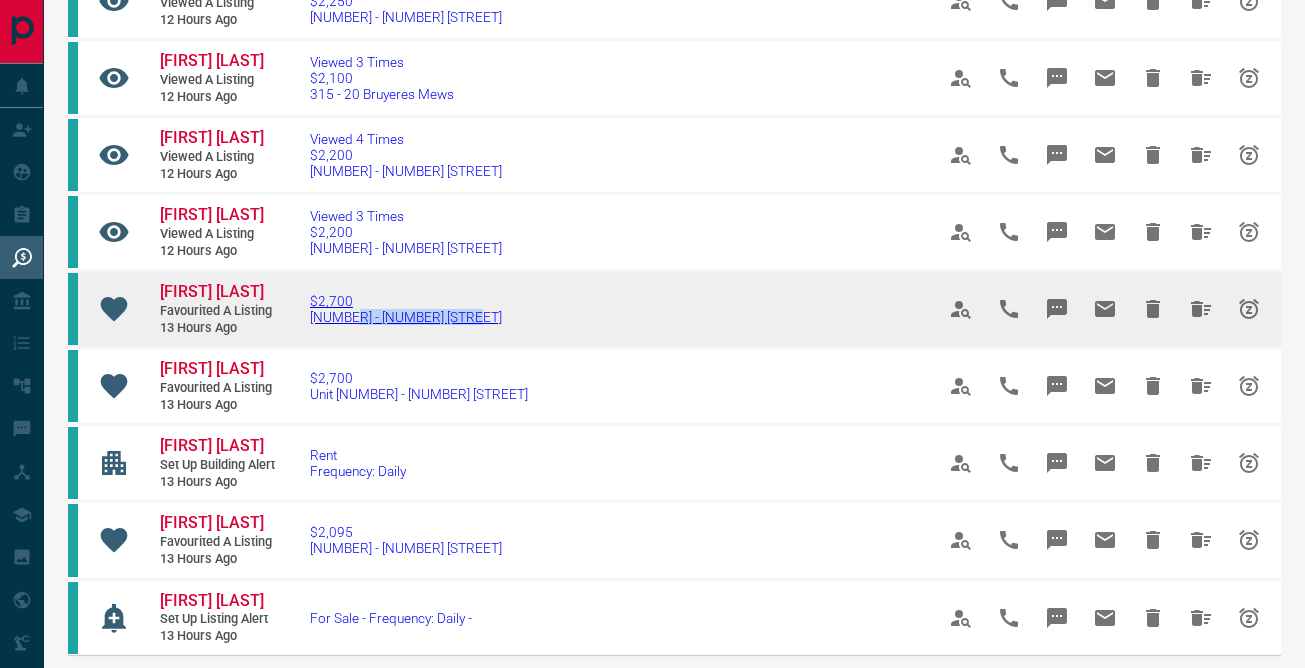 drag, startPoint x: 471, startPoint y: 316, endPoint x: 345, endPoint y: 324, distance: 126.253716 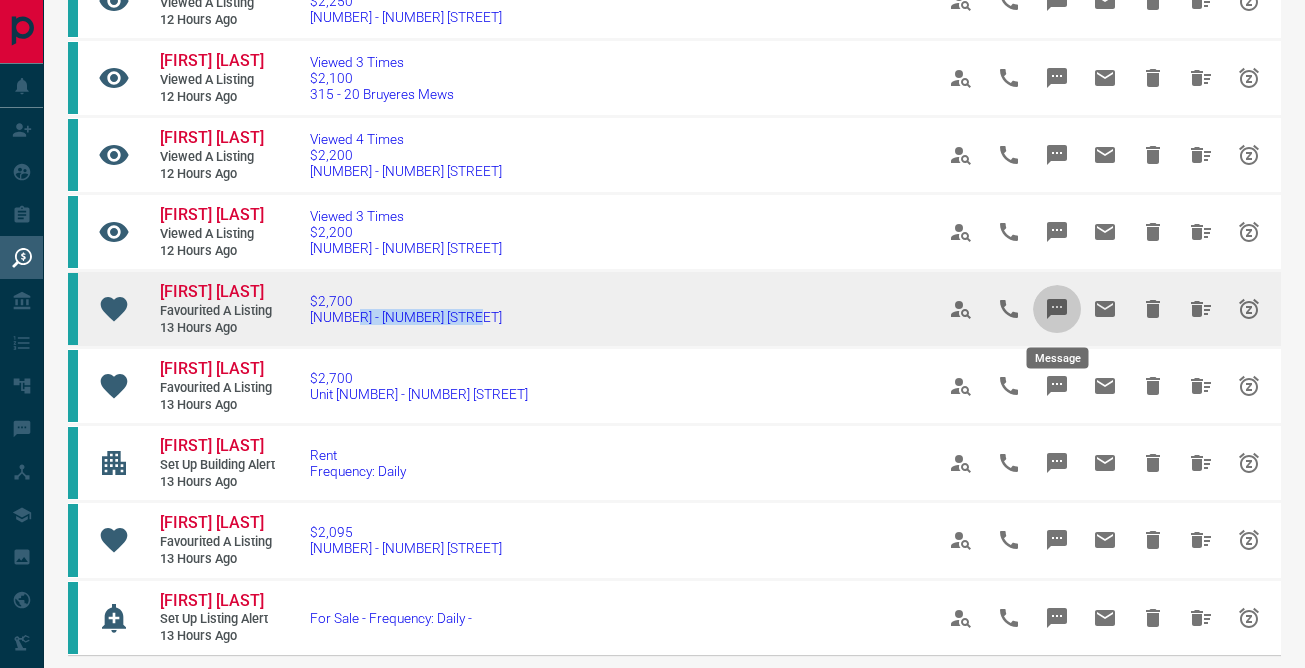 click 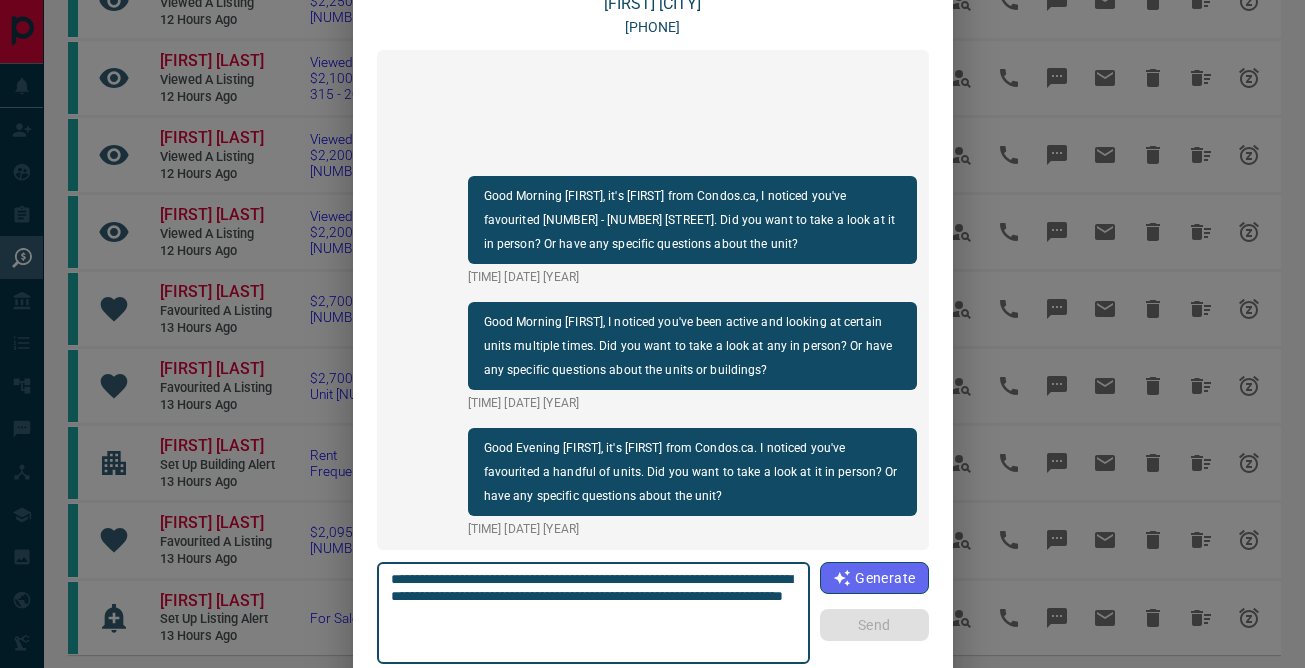 scroll, scrollTop: 117, scrollLeft: 0, axis: vertical 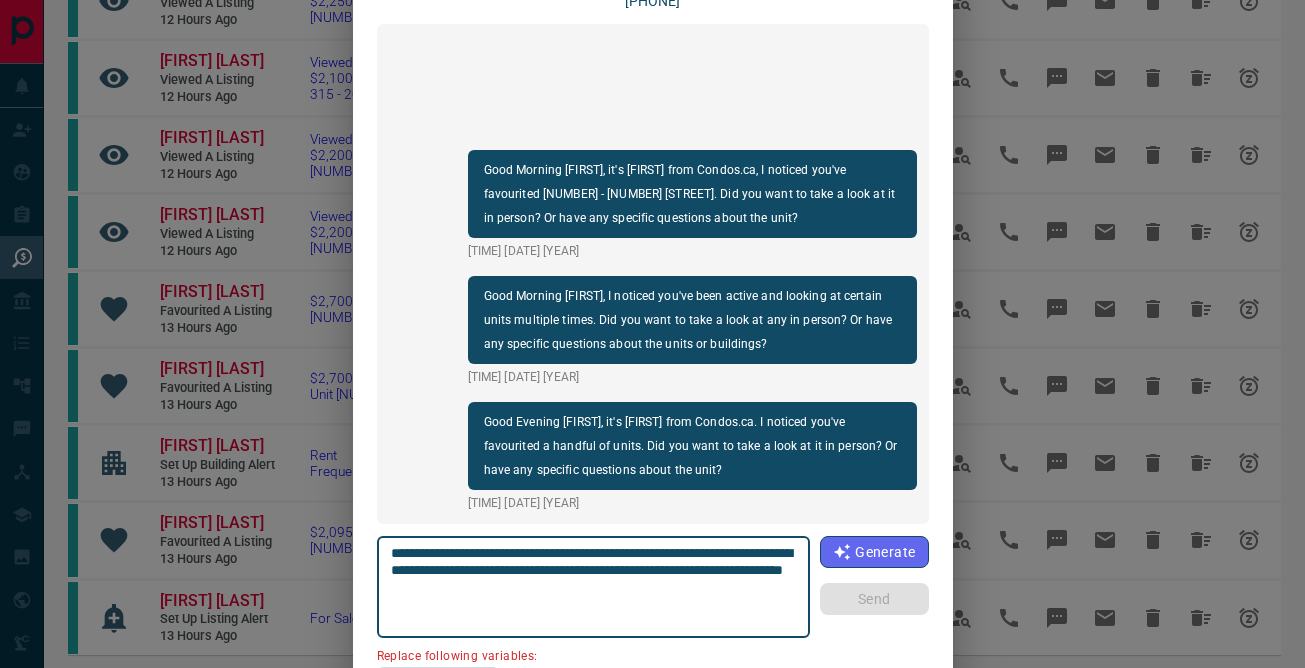 drag, startPoint x: 504, startPoint y: 570, endPoint x: 392, endPoint y: 569, distance: 112.00446 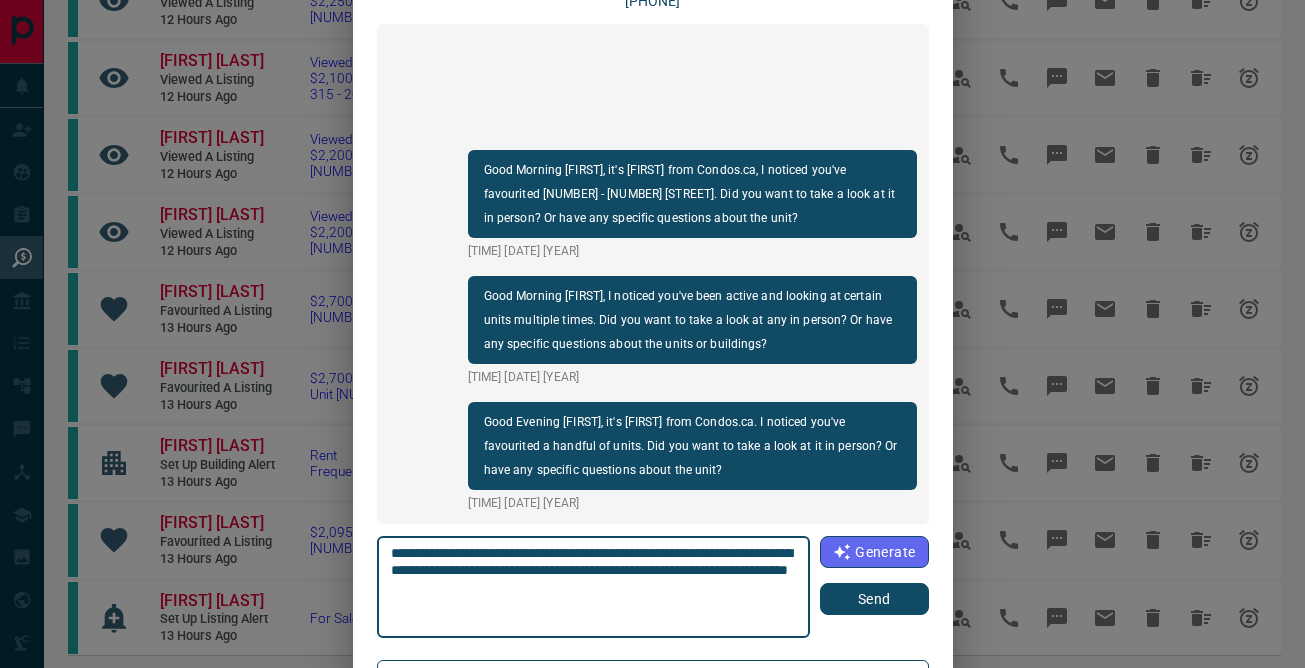 click on "**********" at bounding box center (593, 587) 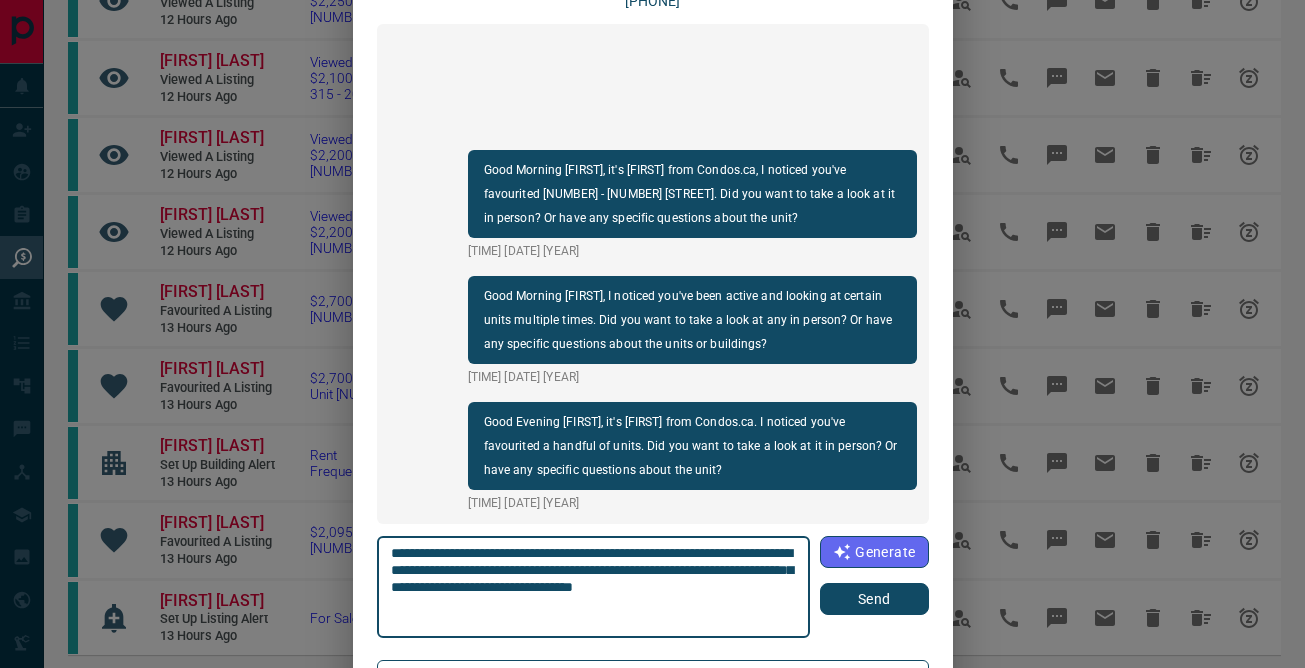type on "**********" 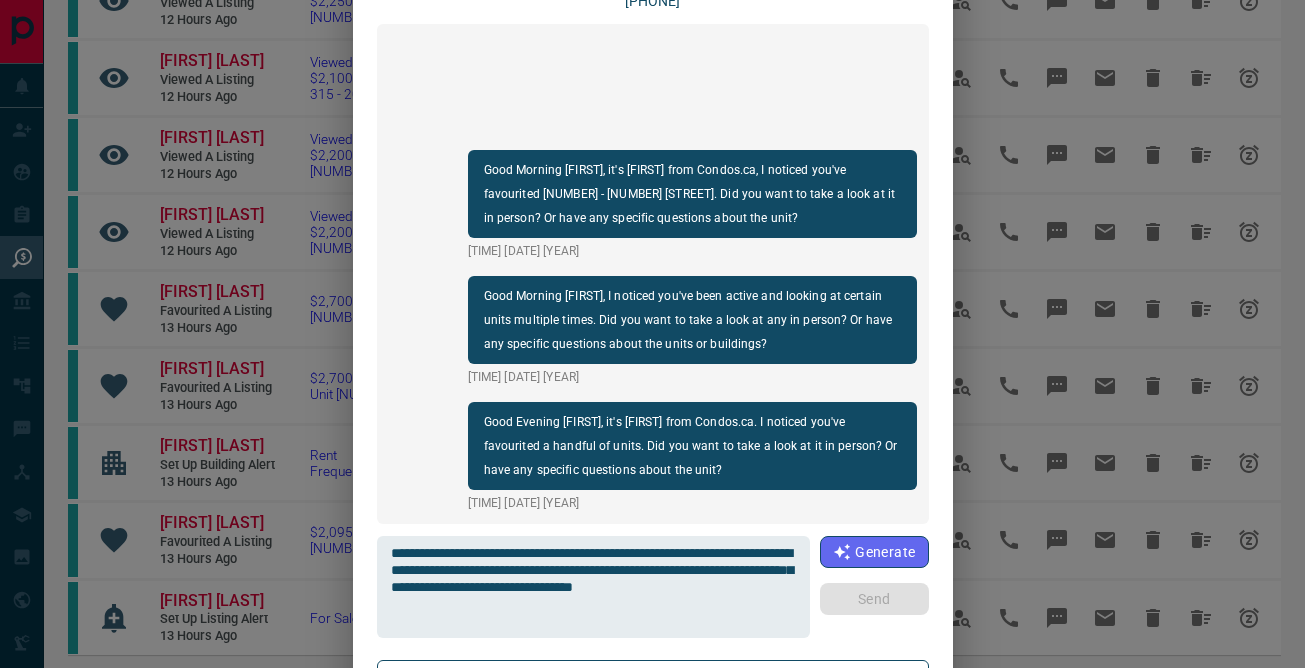 type 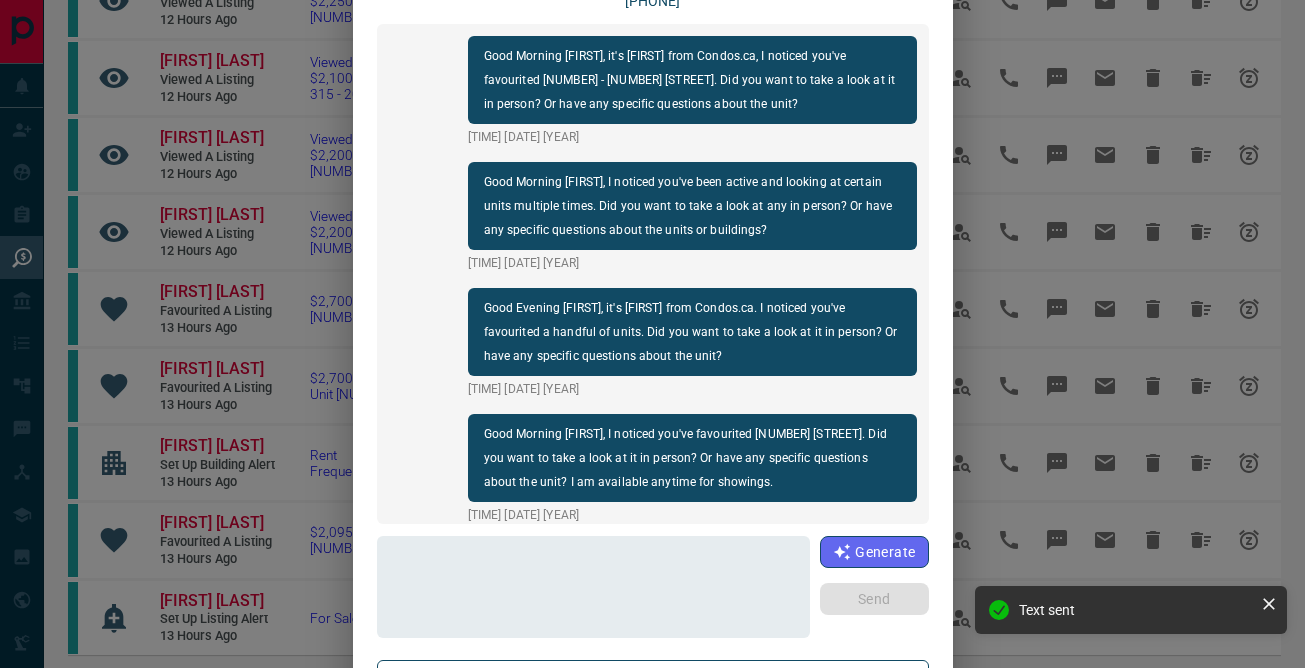 scroll, scrollTop: 12, scrollLeft: 0, axis: vertical 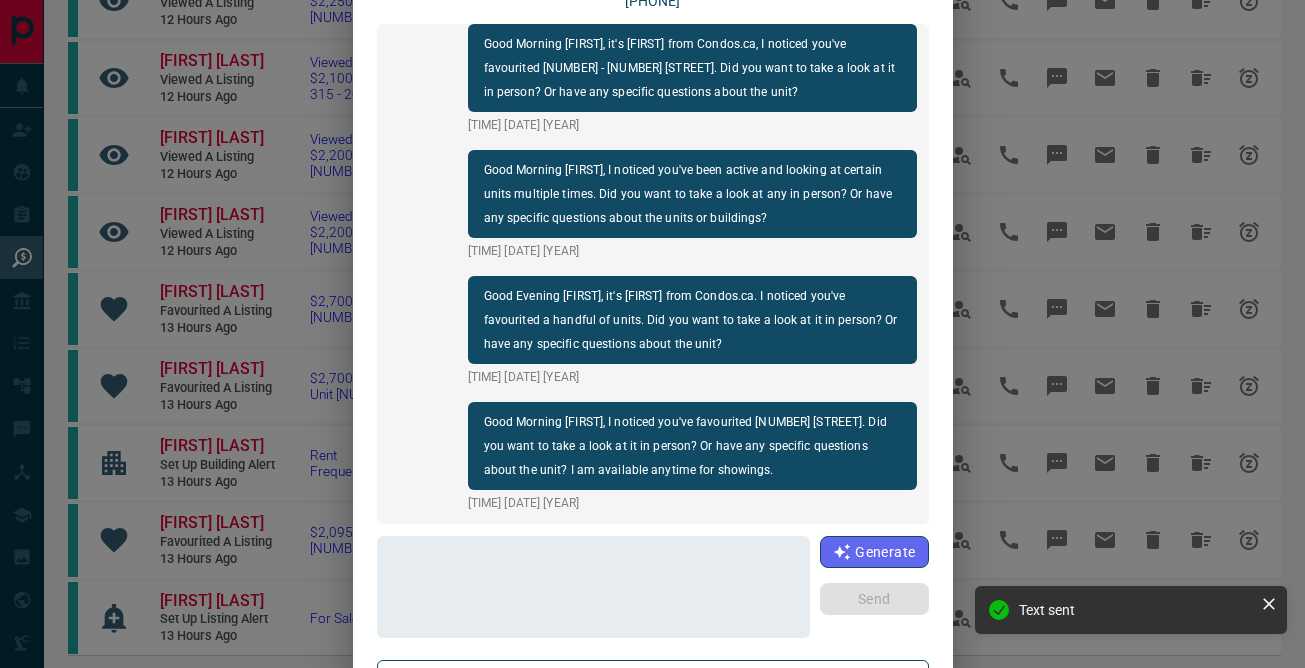 click on "**********" at bounding box center (652, 334) 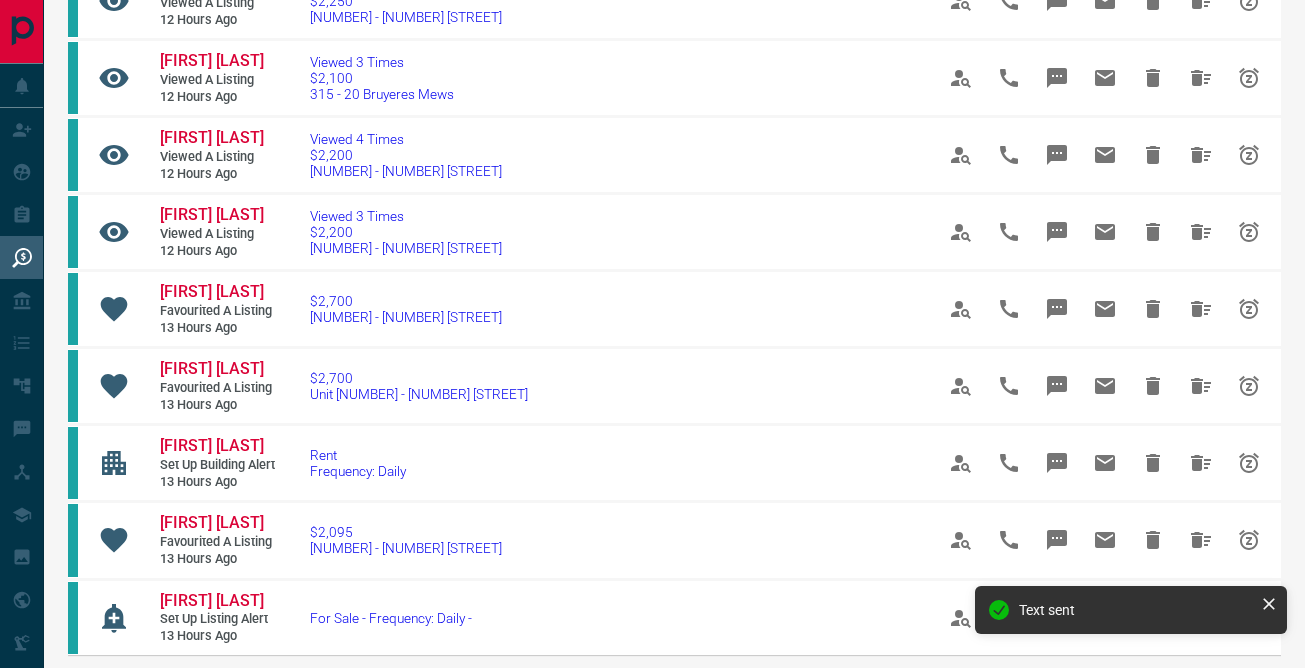 scroll, scrollTop: 0, scrollLeft: 0, axis: both 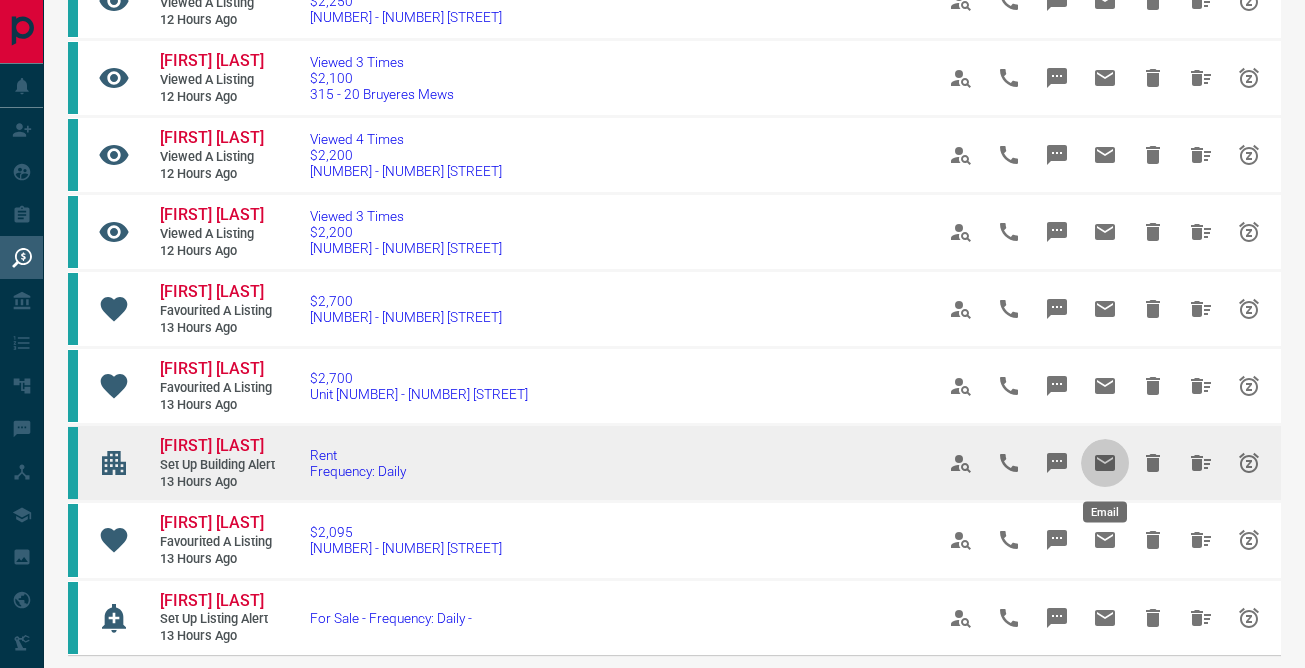 click 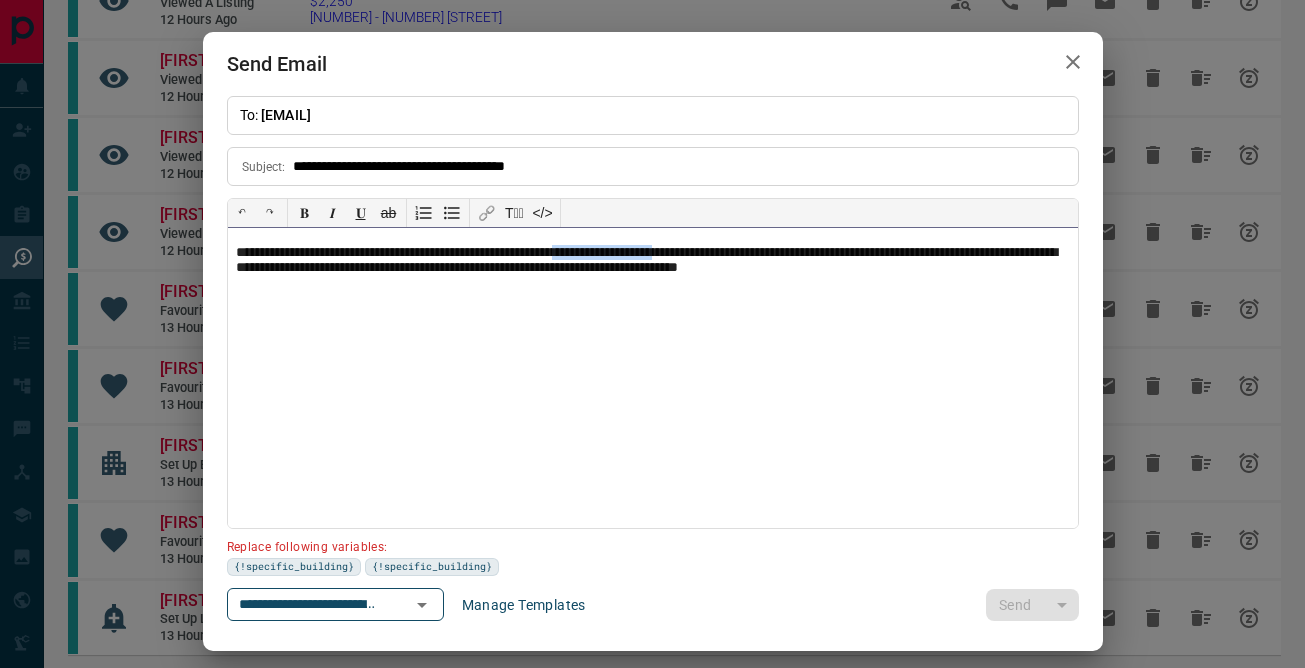 drag, startPoint x: 724, startPoint y: 252, endPoint x: 609, endPoint y: 250, distance: 115.01739 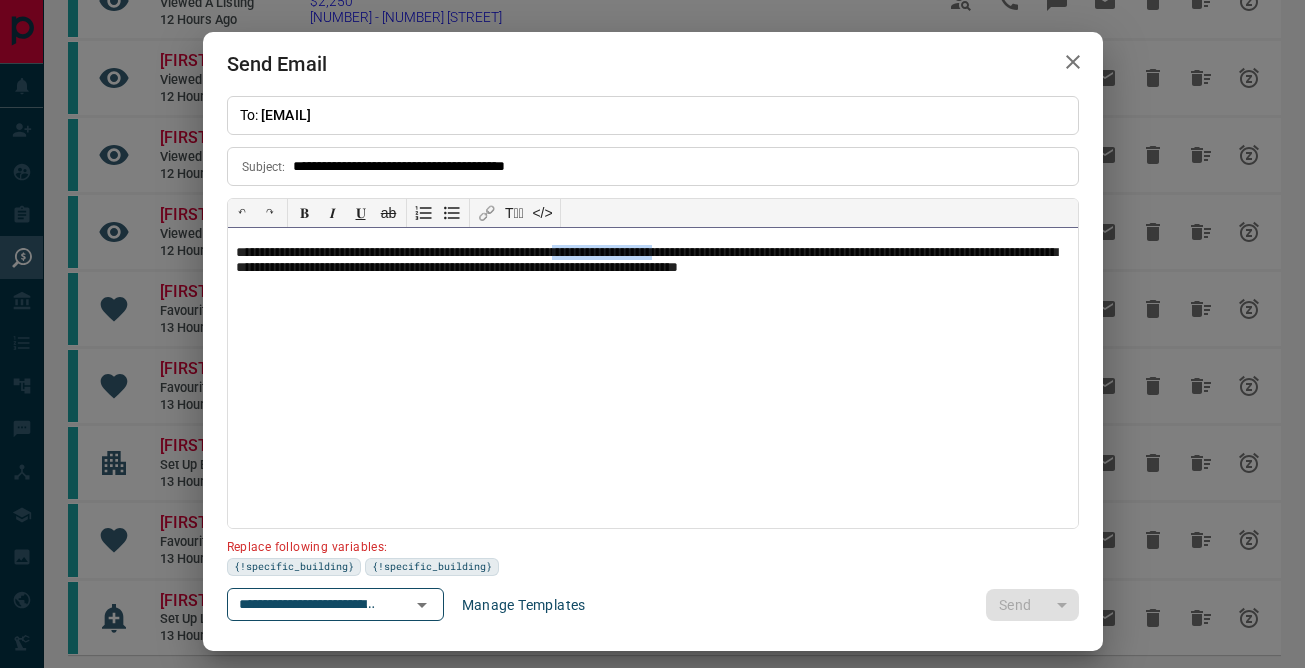 type 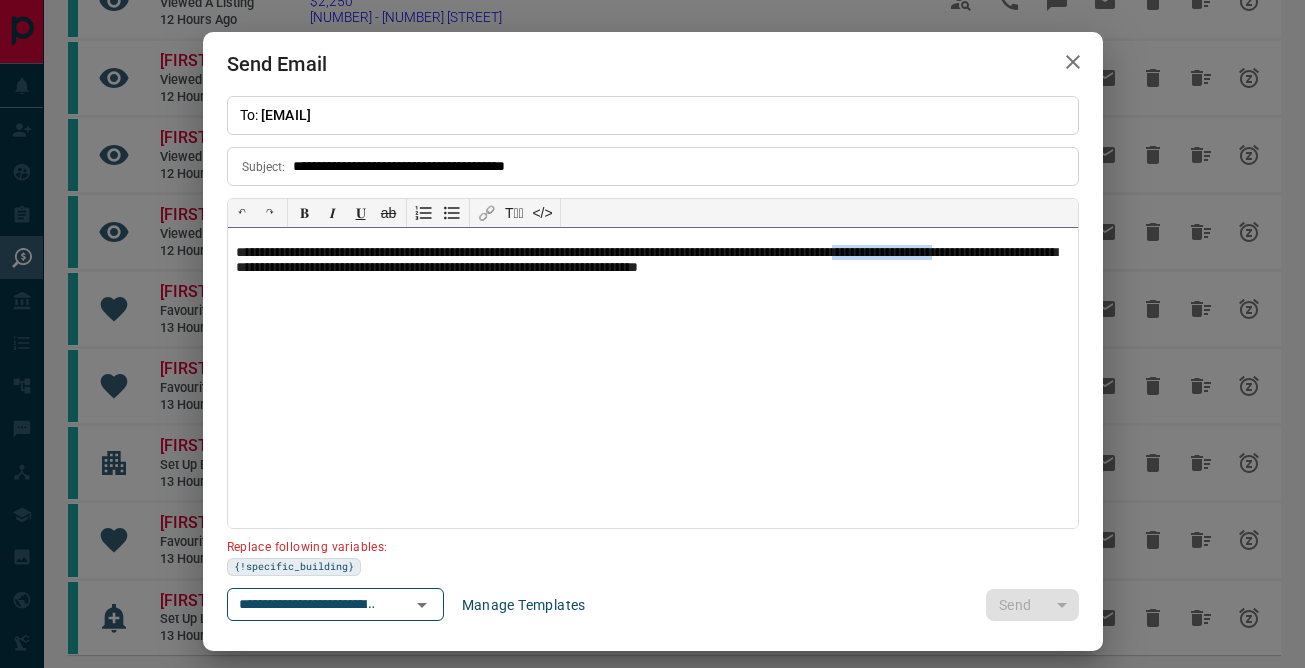drag, startPoint x: 351, startPoint y: 271, endPoint x: 233, endPoint y: 275, distance: 118.06778 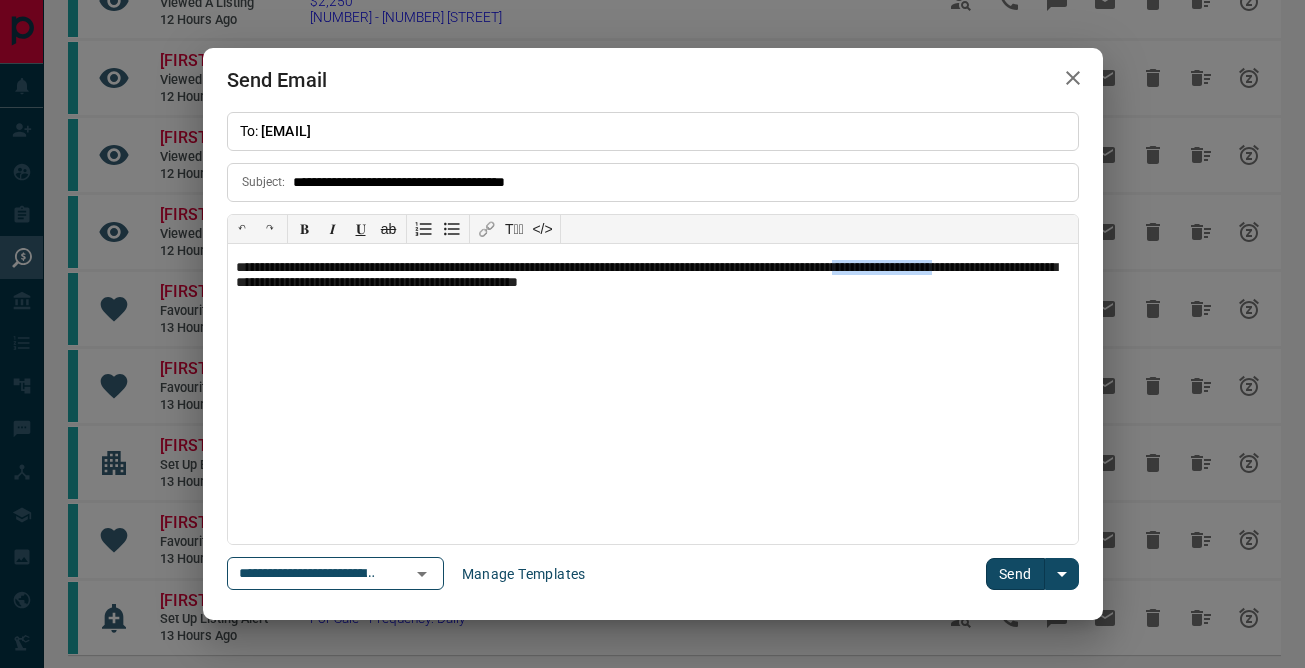 click on "Send" at bounding box center (1015, 574) 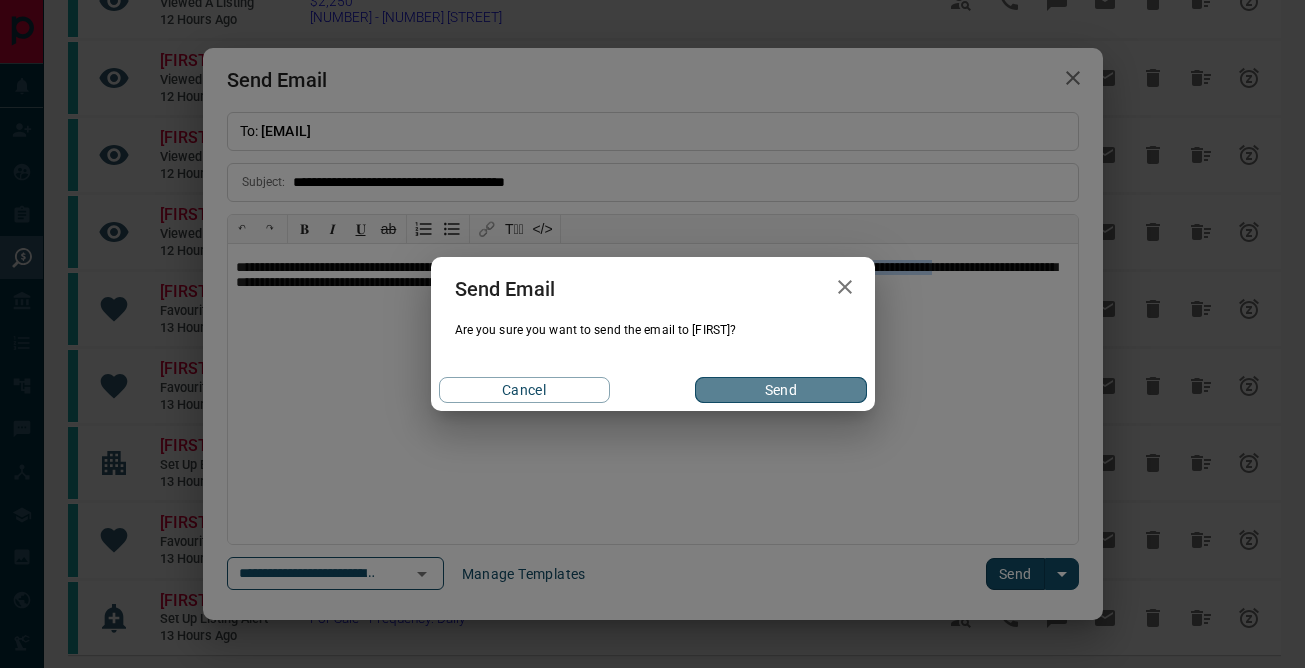 click on "Send" at bounding box center [780, 390] 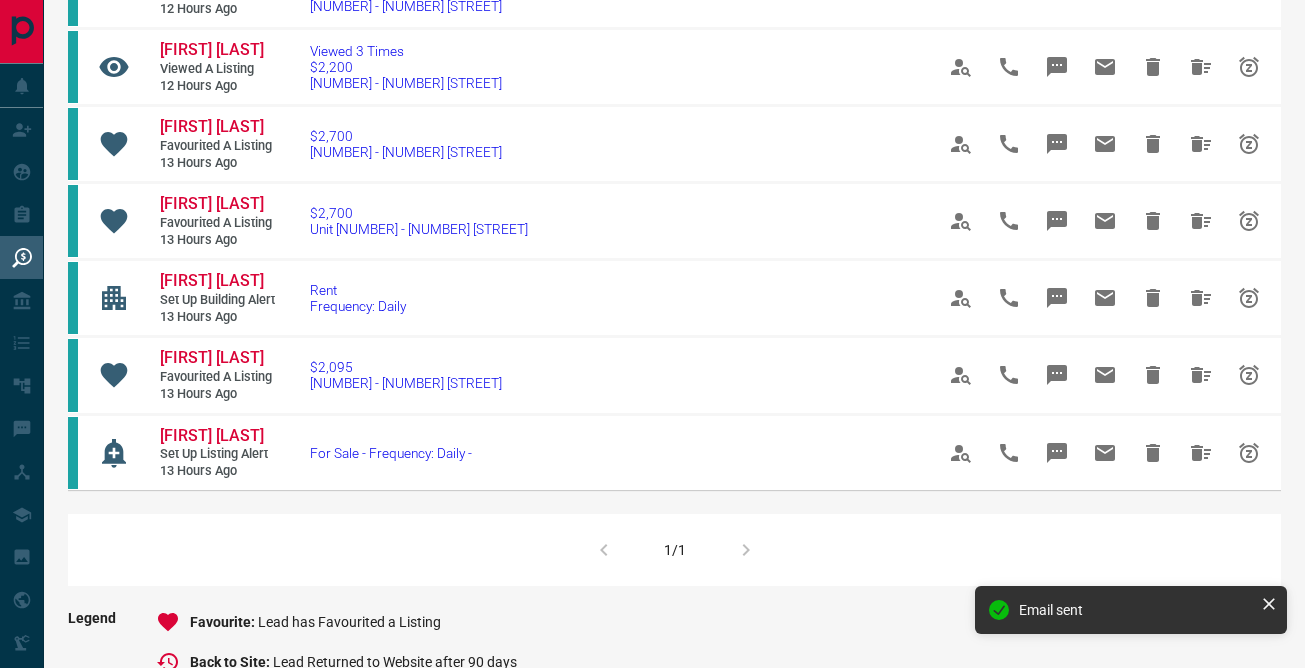 scroll, scrollTop: 593, scrollLeft: 0, axis: vertical 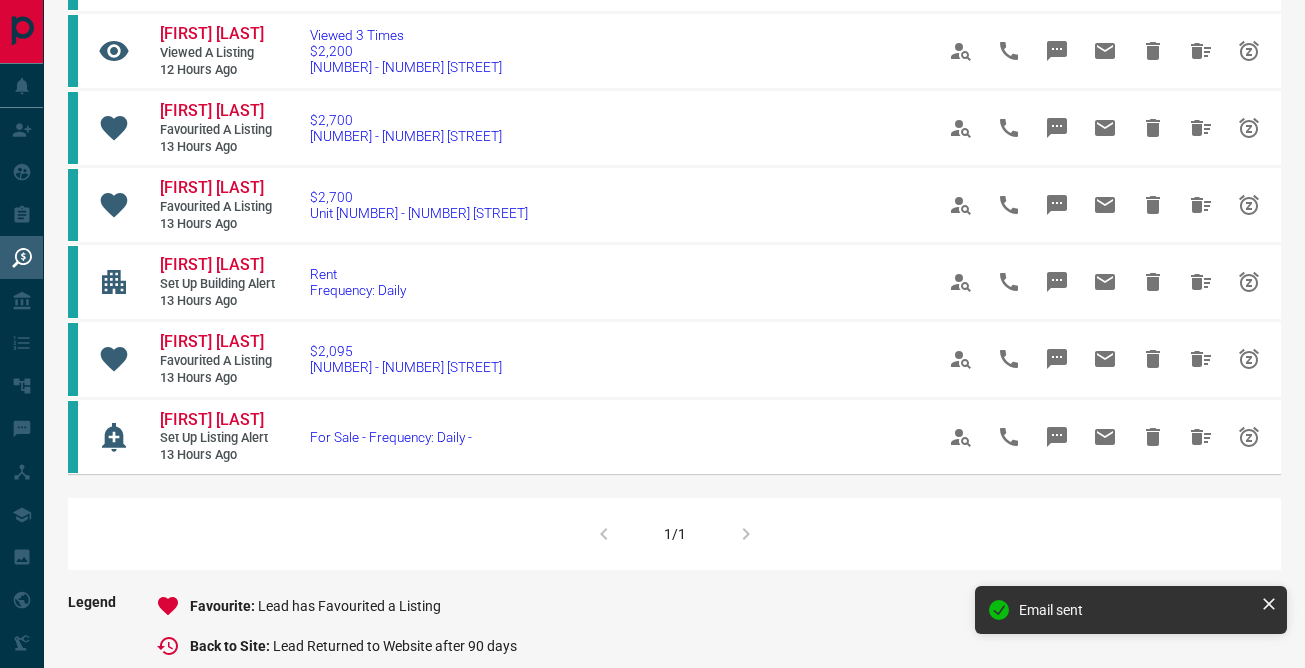 click on "1/1" at bounding box center [674, 534] 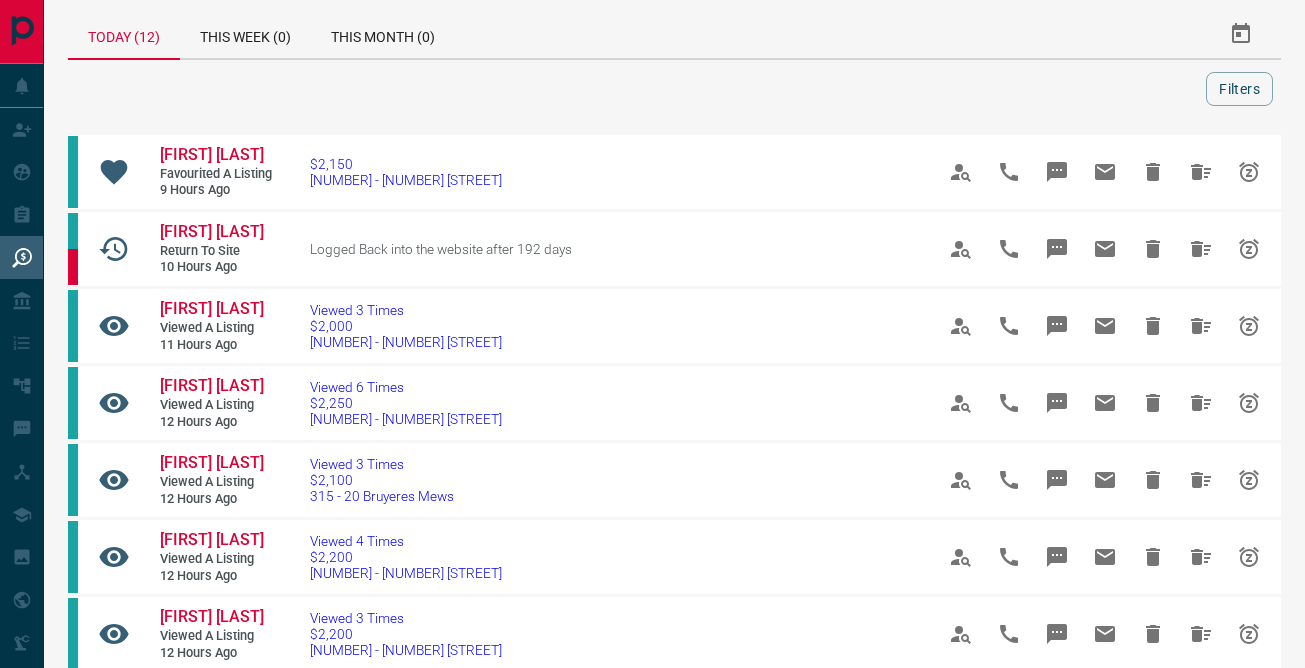 scroll, scrollTop: 6, scrollLeft: 0, axis: vertical 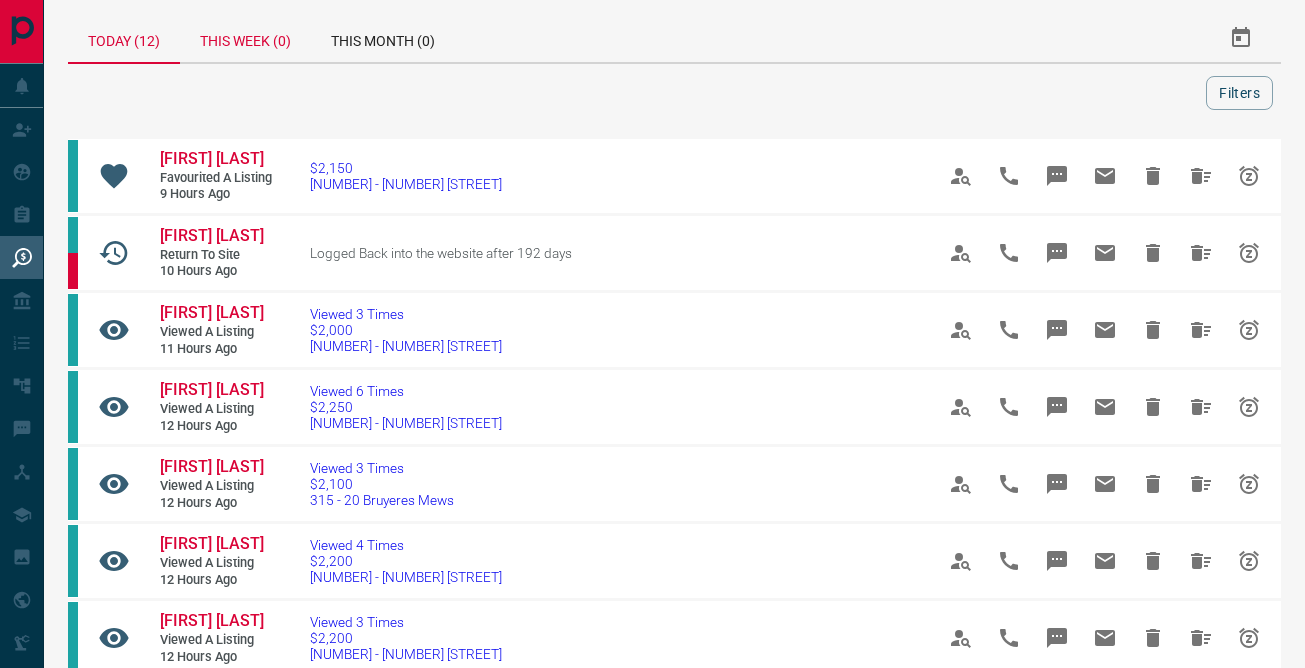 click on "This Week (0)" at bounding box center [245, 38] 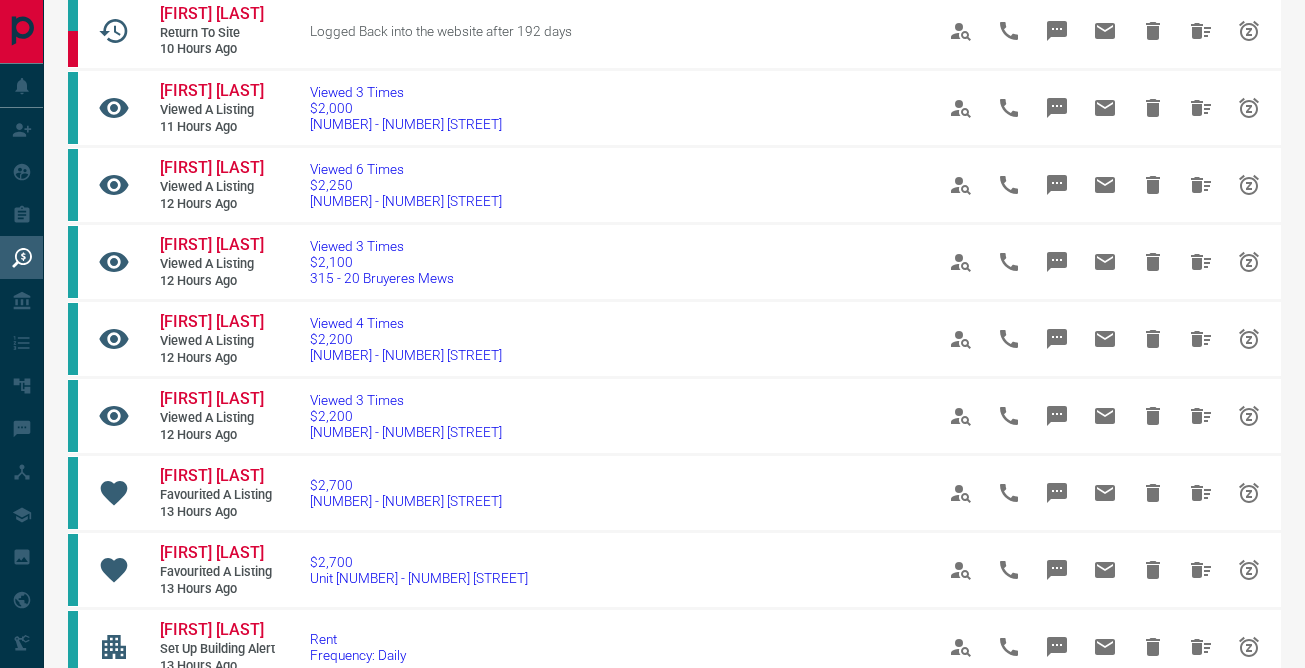 scroll, scrollTop: 0, scrollLeft: 0, axis: both 